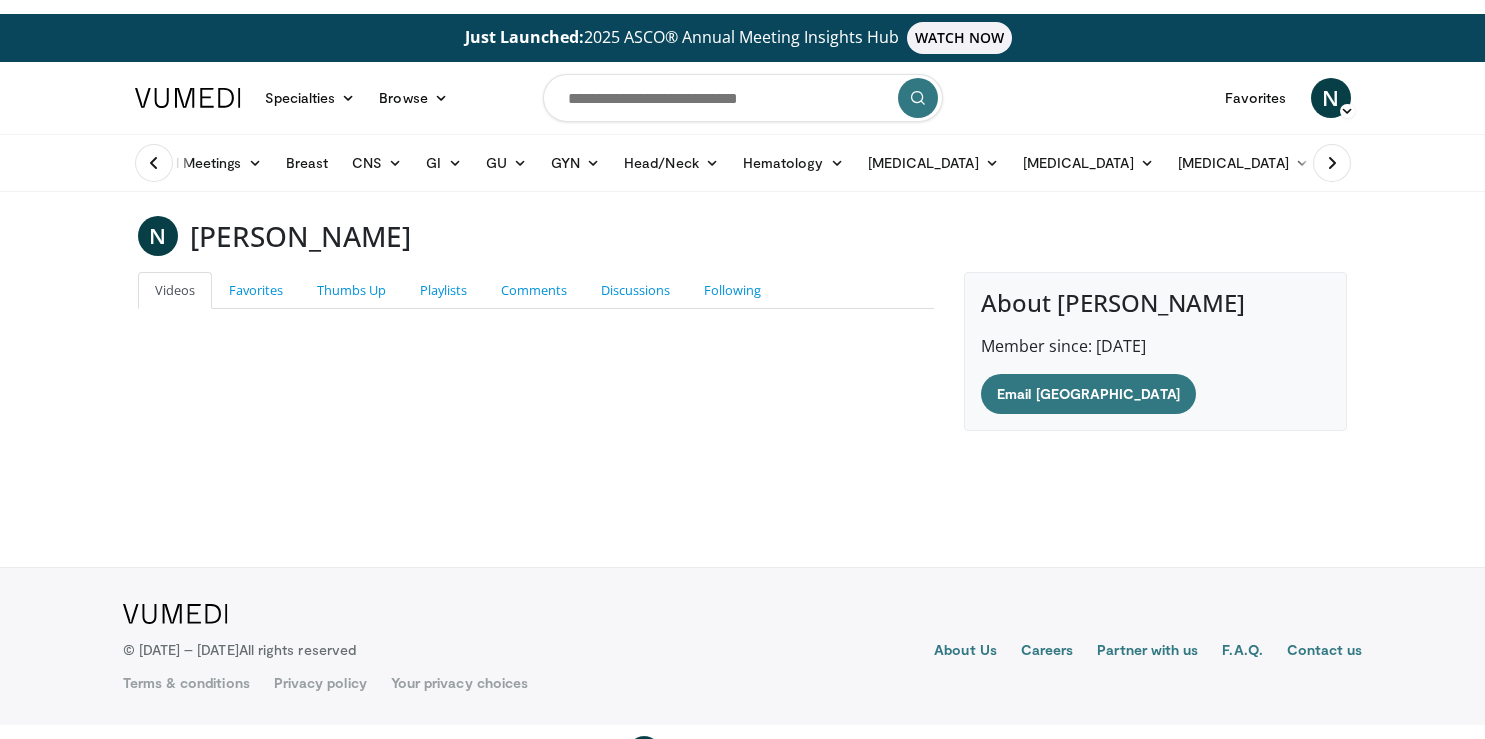 scroll, scrollTop: 0, scrollLeft: 0, axis: both 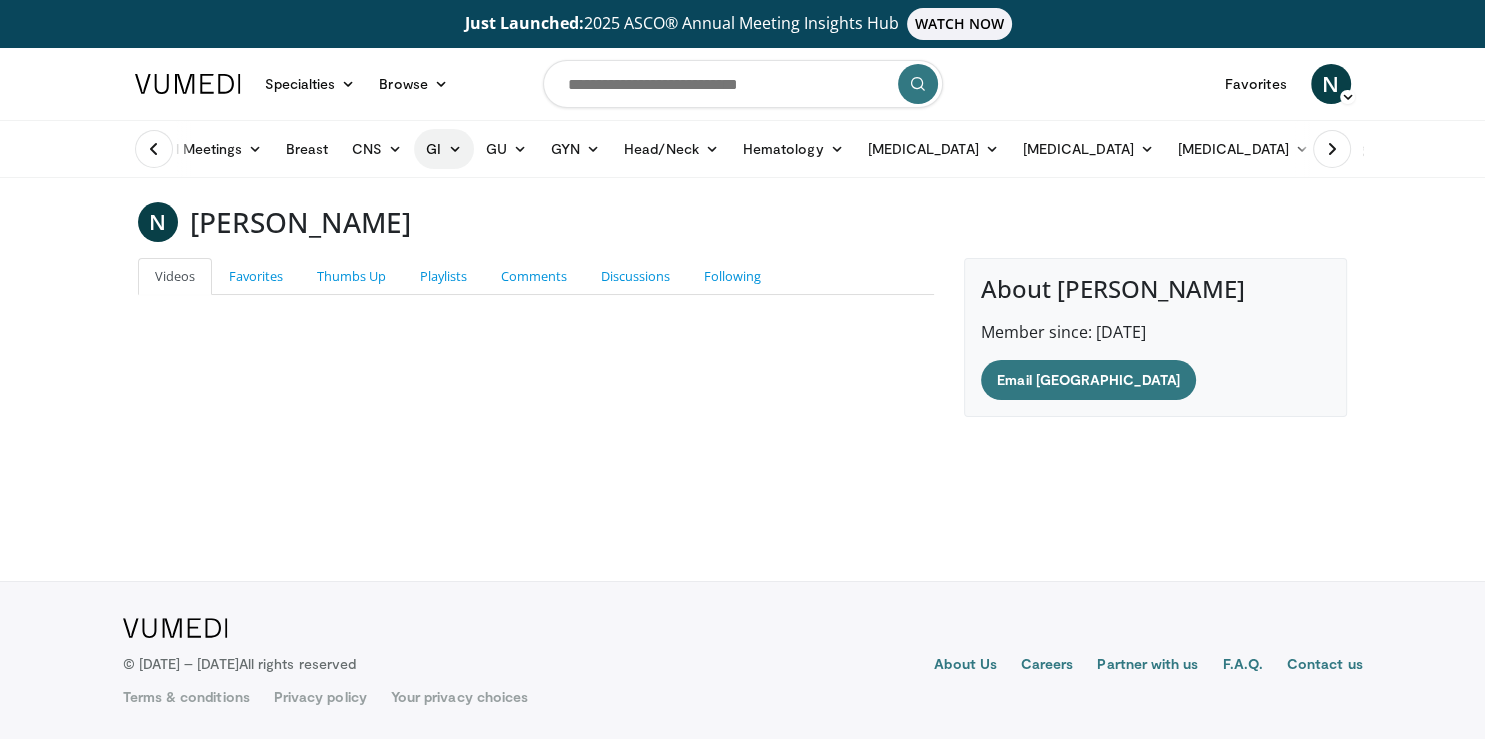 click on "GI" at bounding box center [443, 149] 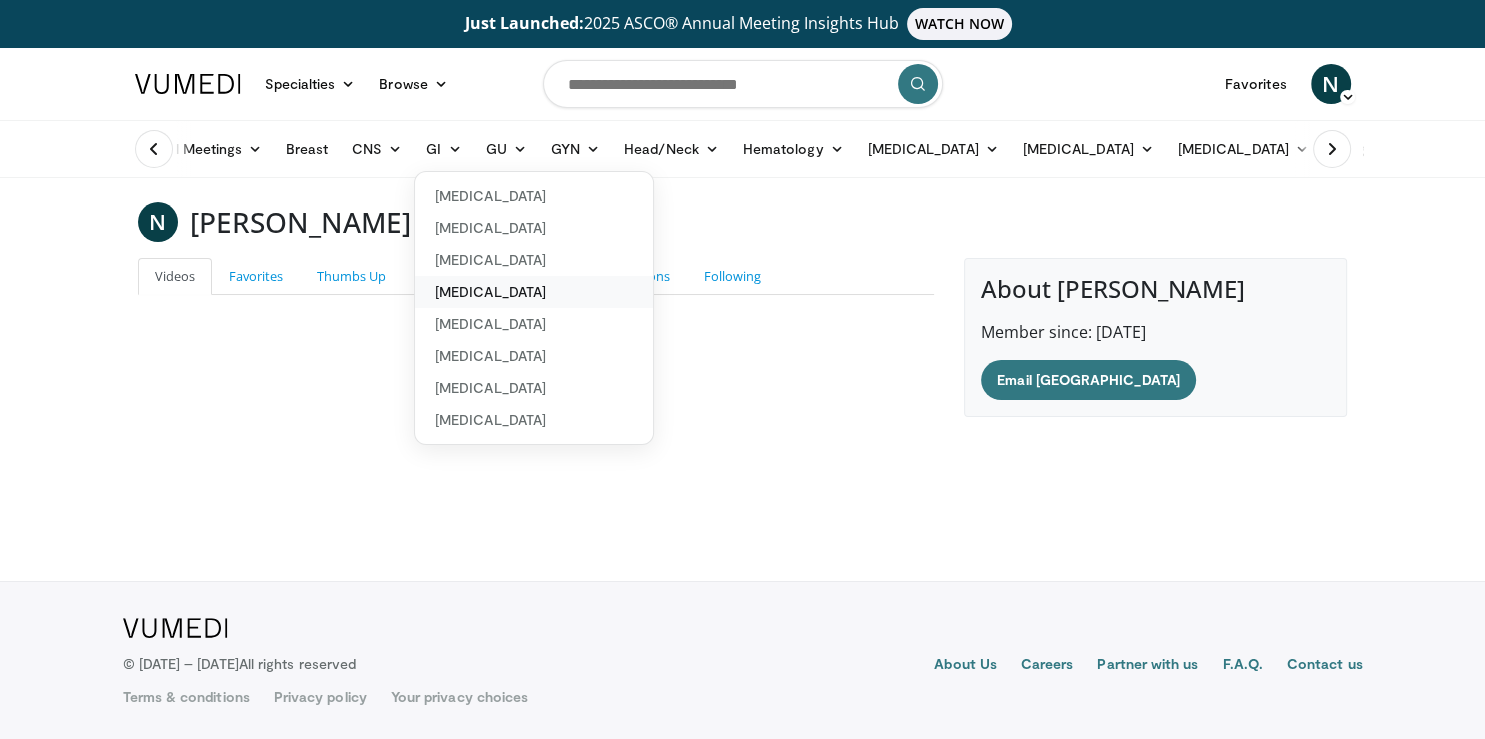 click on "[MEDICAL_DATA]" at bounding box center [534, 292] 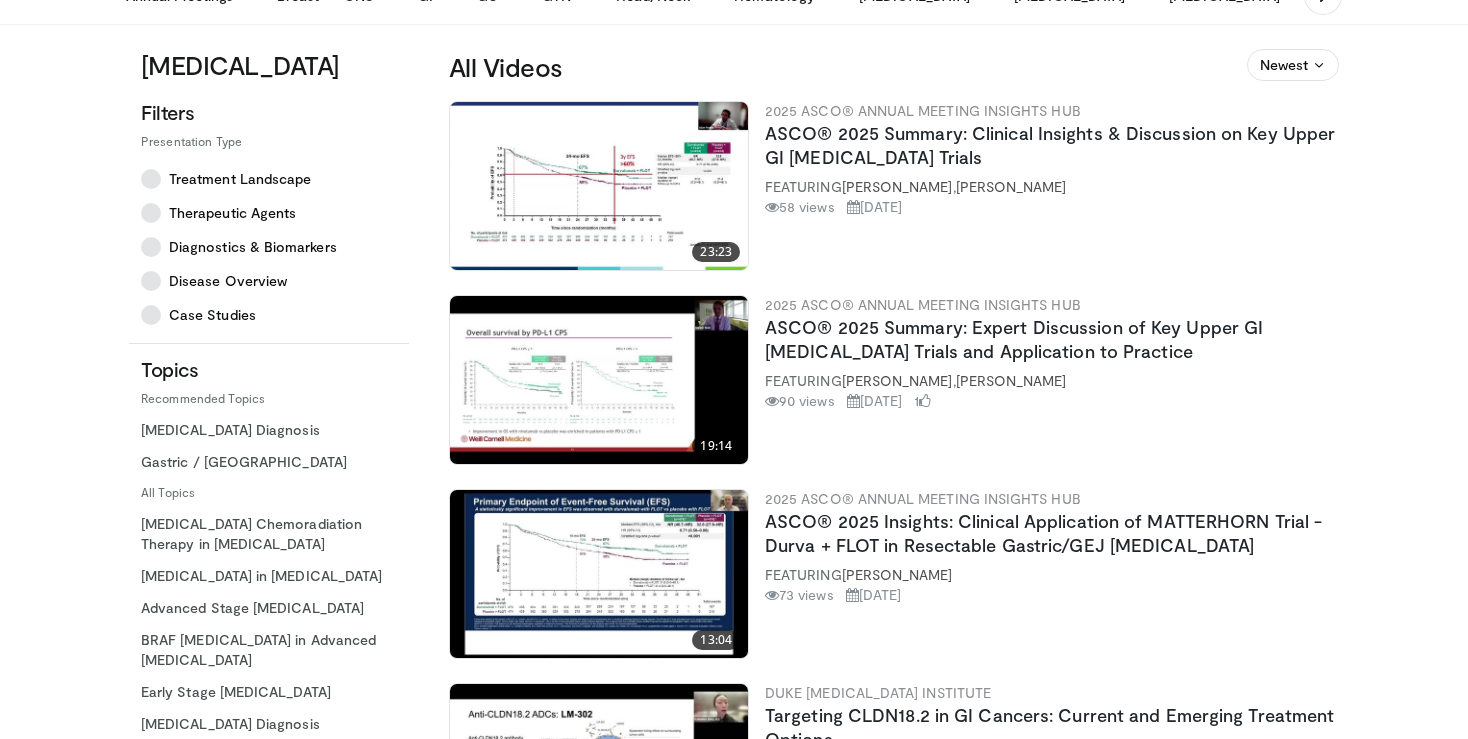 scroll, scrollTop: 211, scrollLeft: 0, axis: vertical 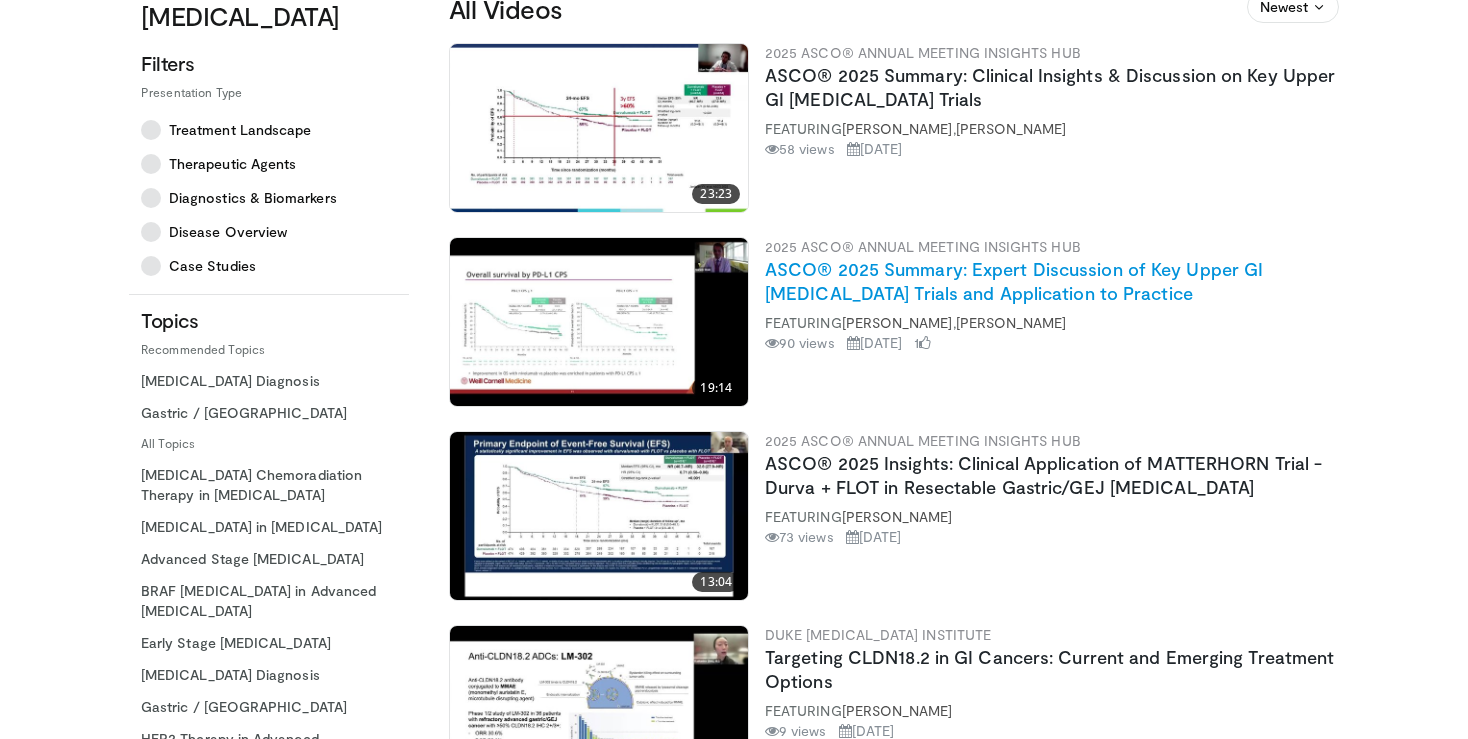 click on "ASCO® 2025 Summary: Expert Discussion of Key Upper GI [MEDICAL_DATA] Trials and Application to Practice" at bounding box center [1014, 281] 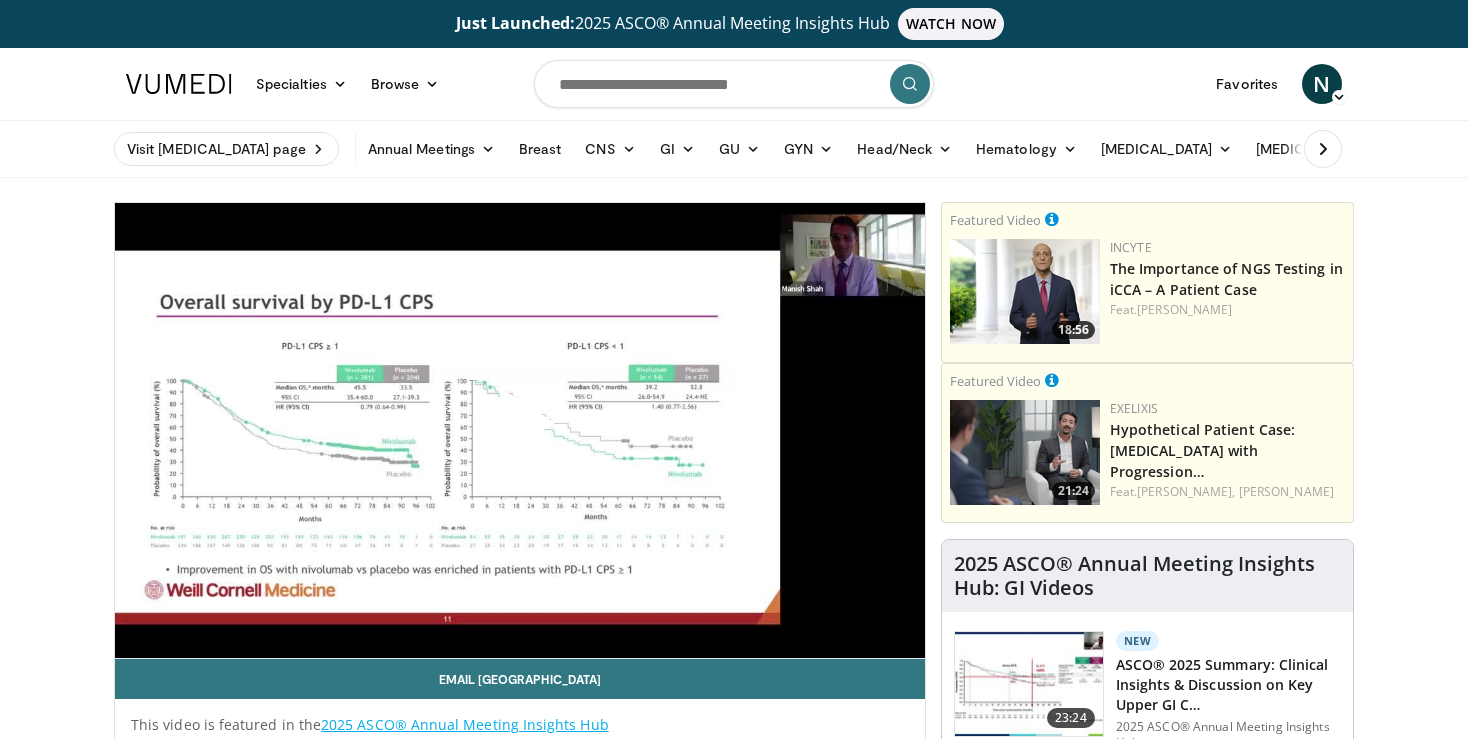 scroll, scrollTop: 0, scrollLeft: 0, axis: both 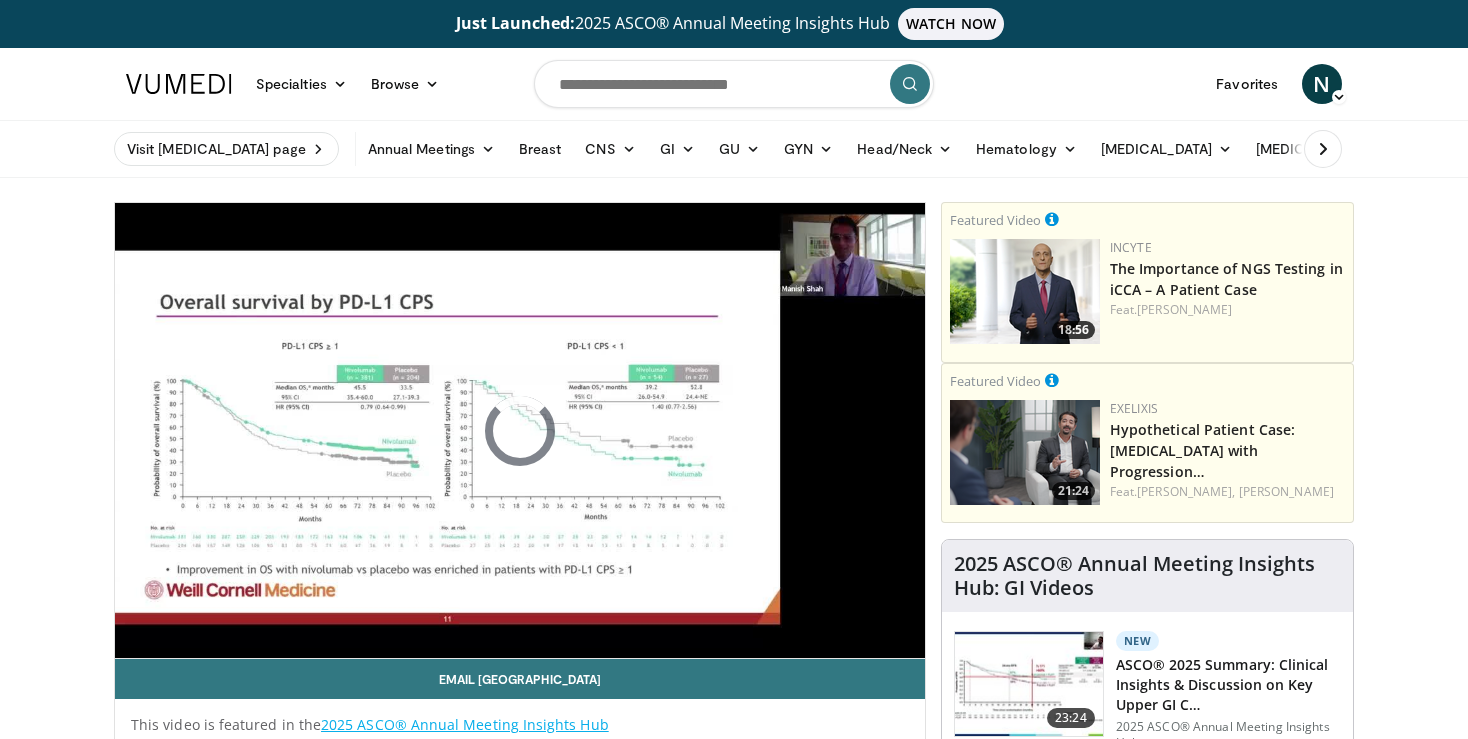 click on "**********" at bounding box center (520, 431) 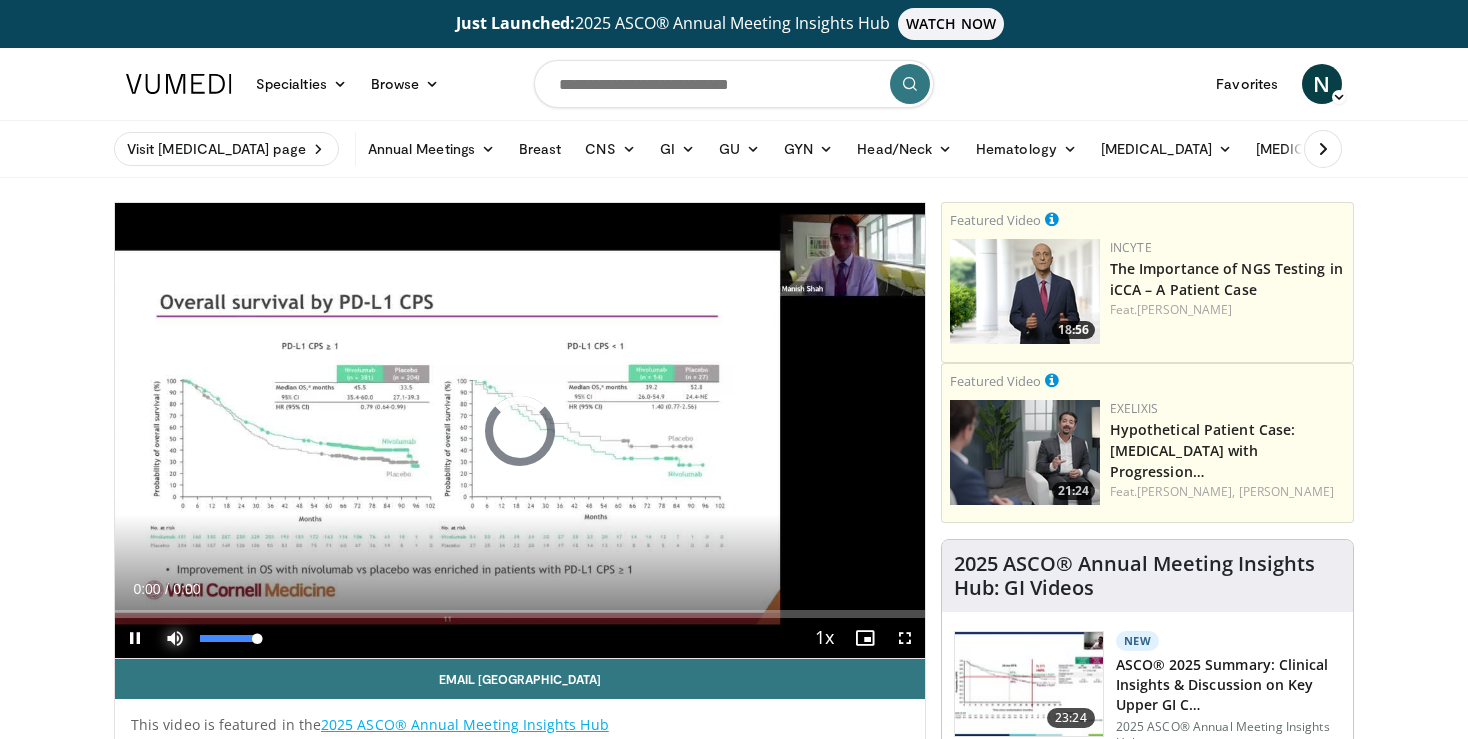 click at bounding box center (175, 638) 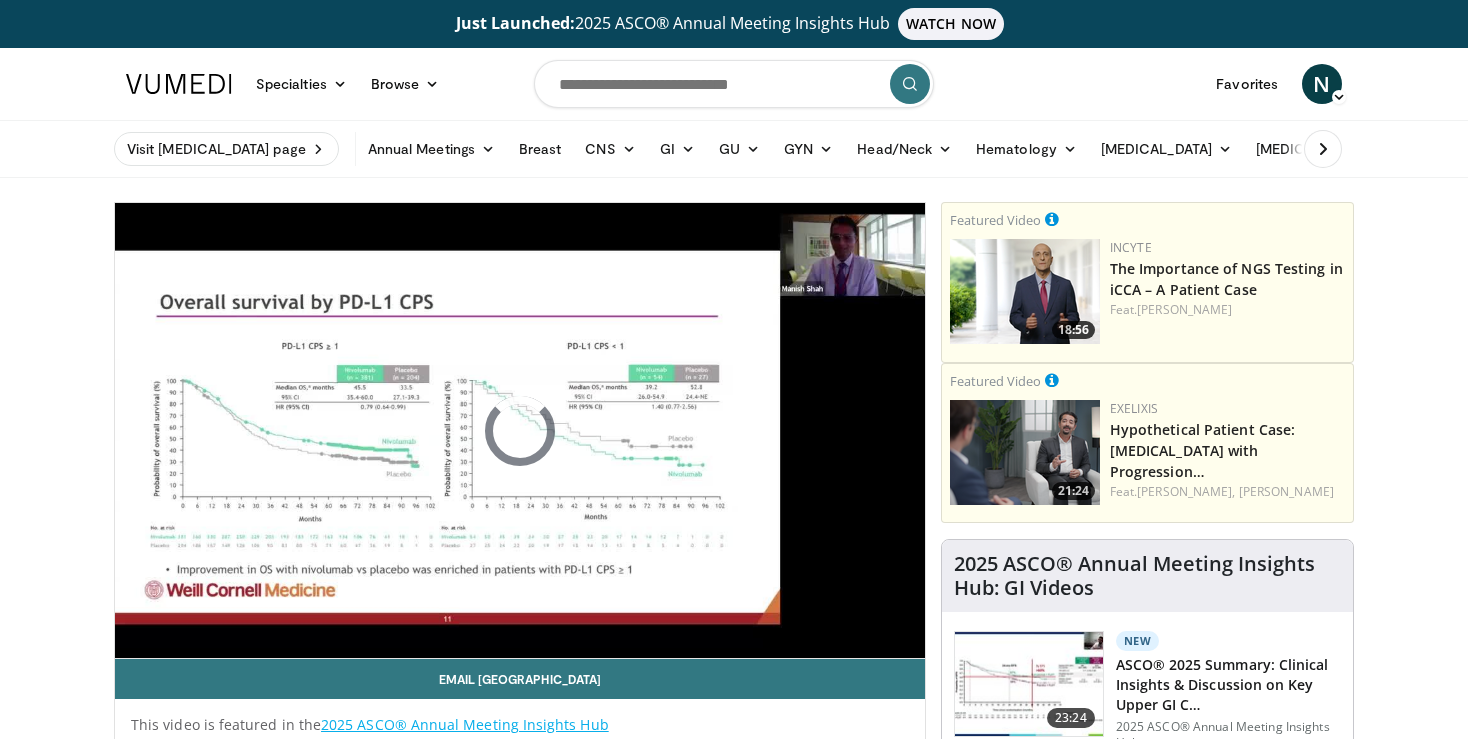click on "**********" at bounding box center [520, 431] 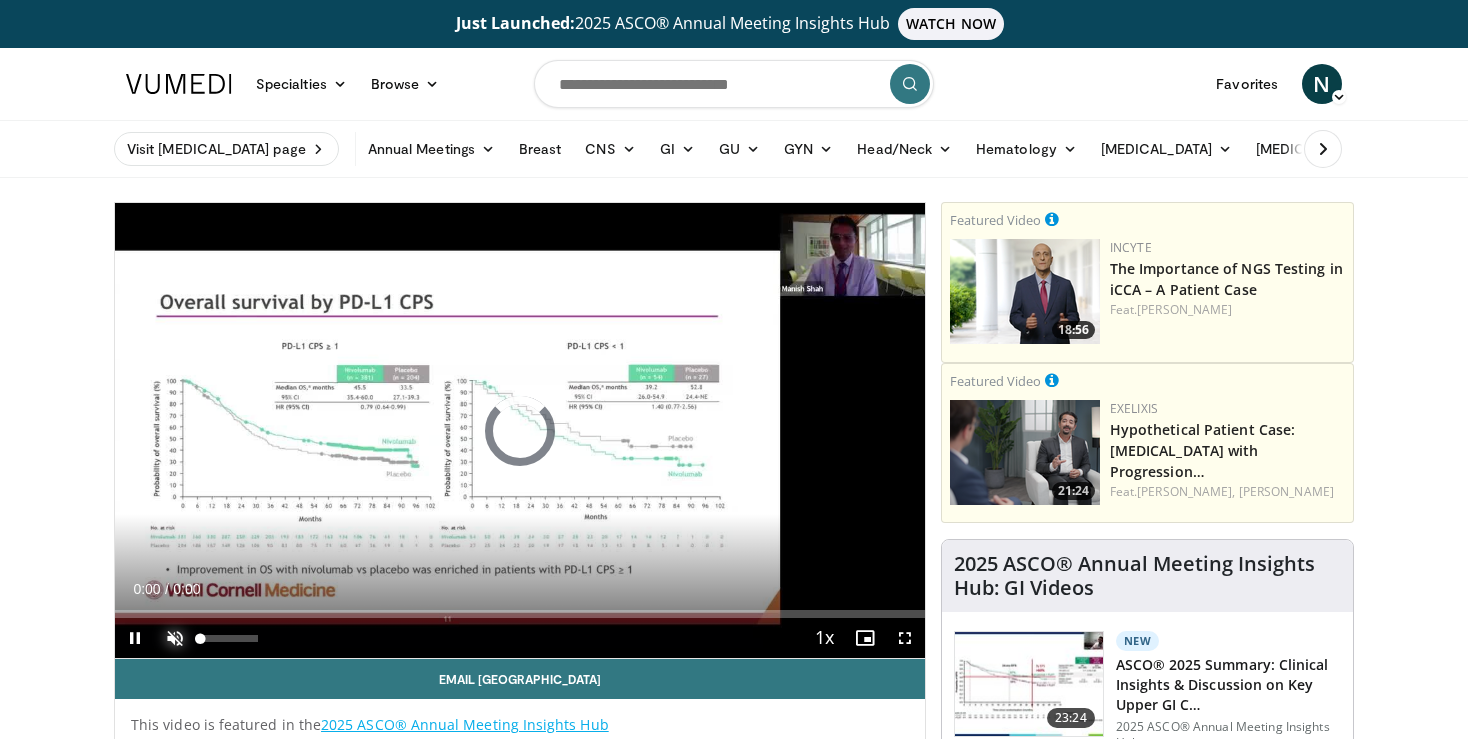 click at bounding box center (175, 638) 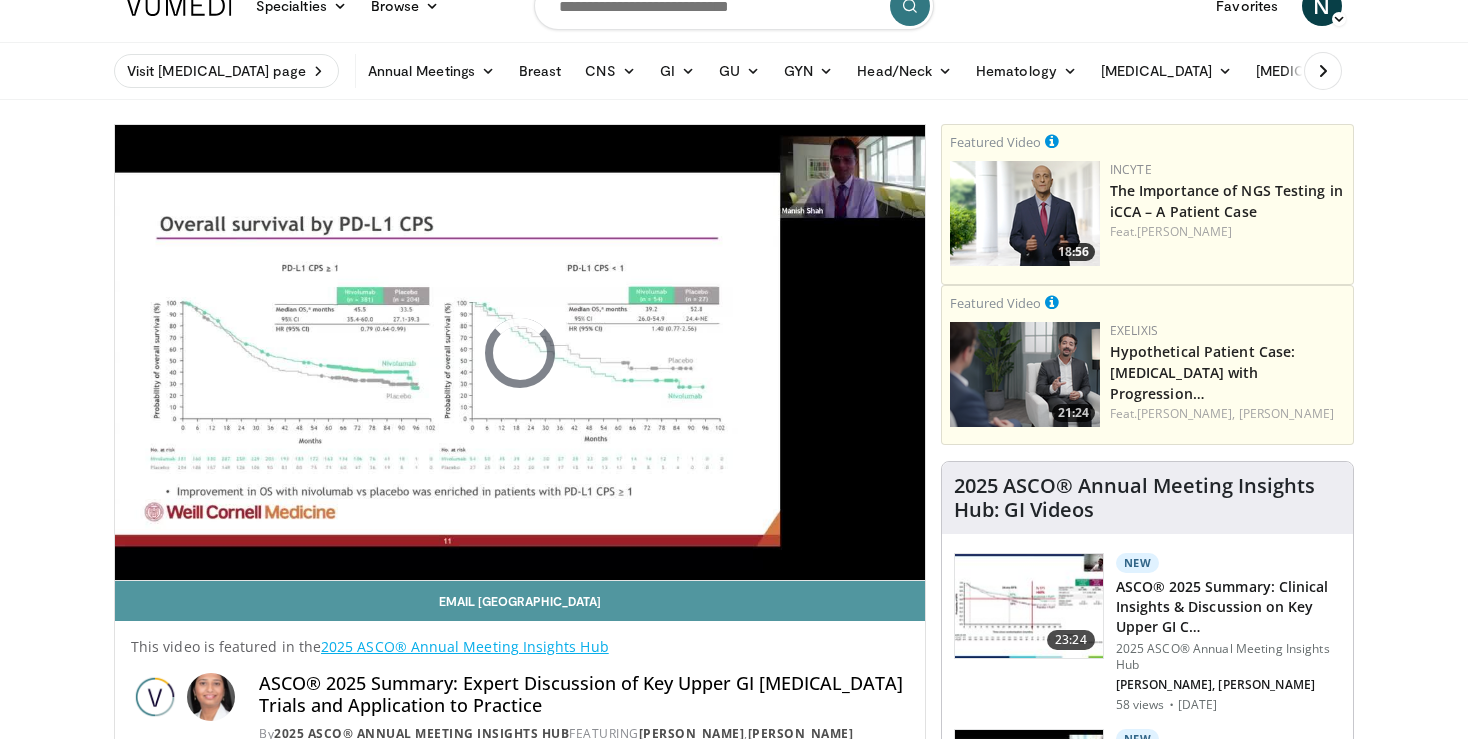 scroll, scrollTop: 105, scrollLeft: 0, axis: vertical 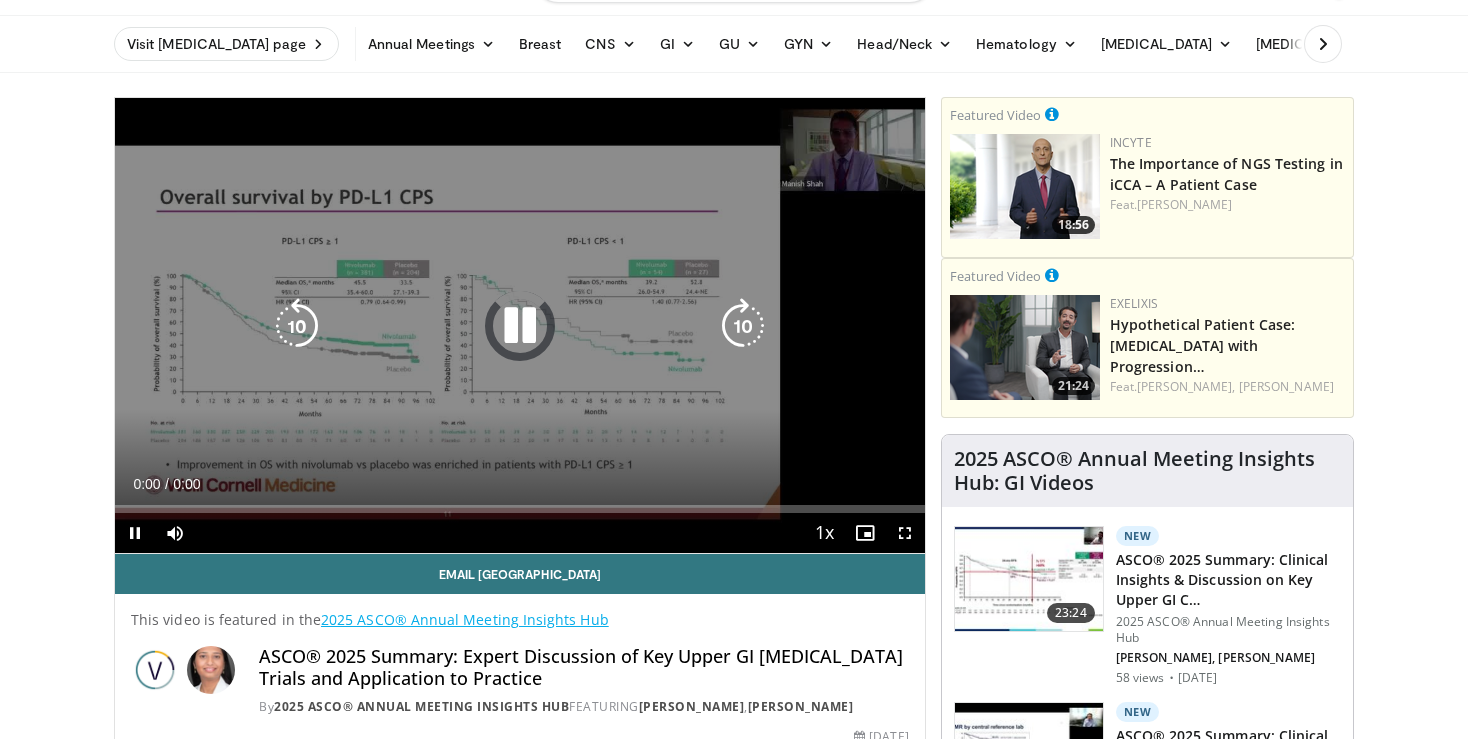 click at bounding box center [520, 326] 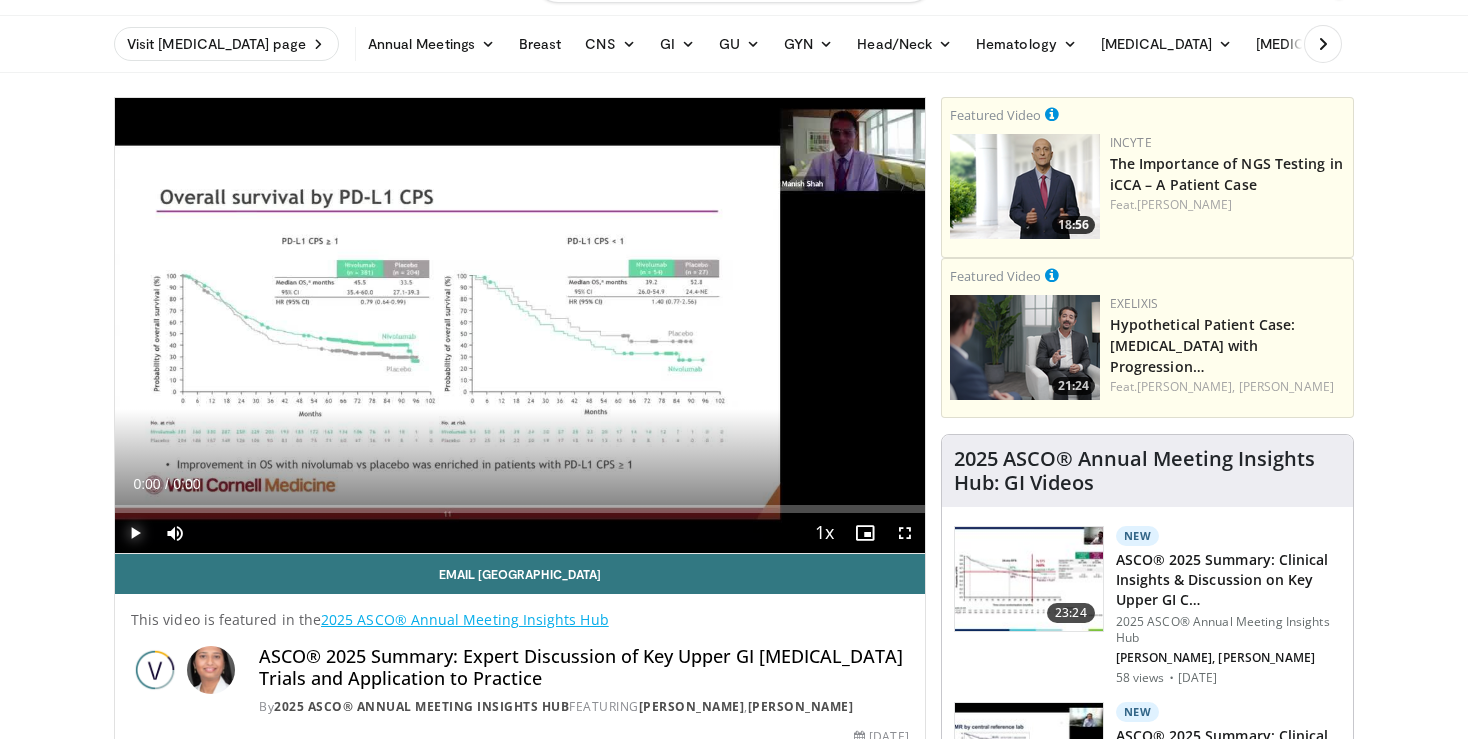 click at bounding box center [135, 533] 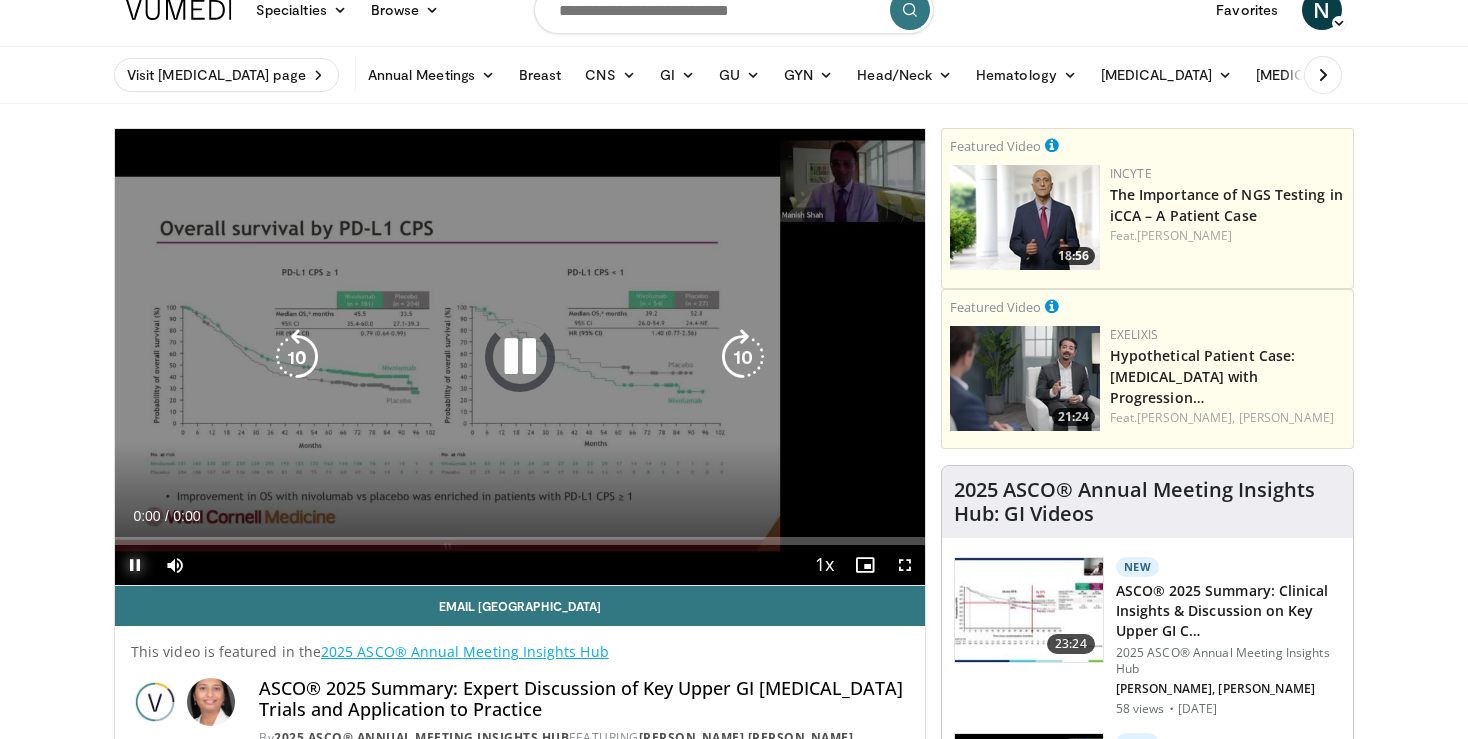 scroll, scrollTop: 105, scrollLeft: 0, axis: vertical 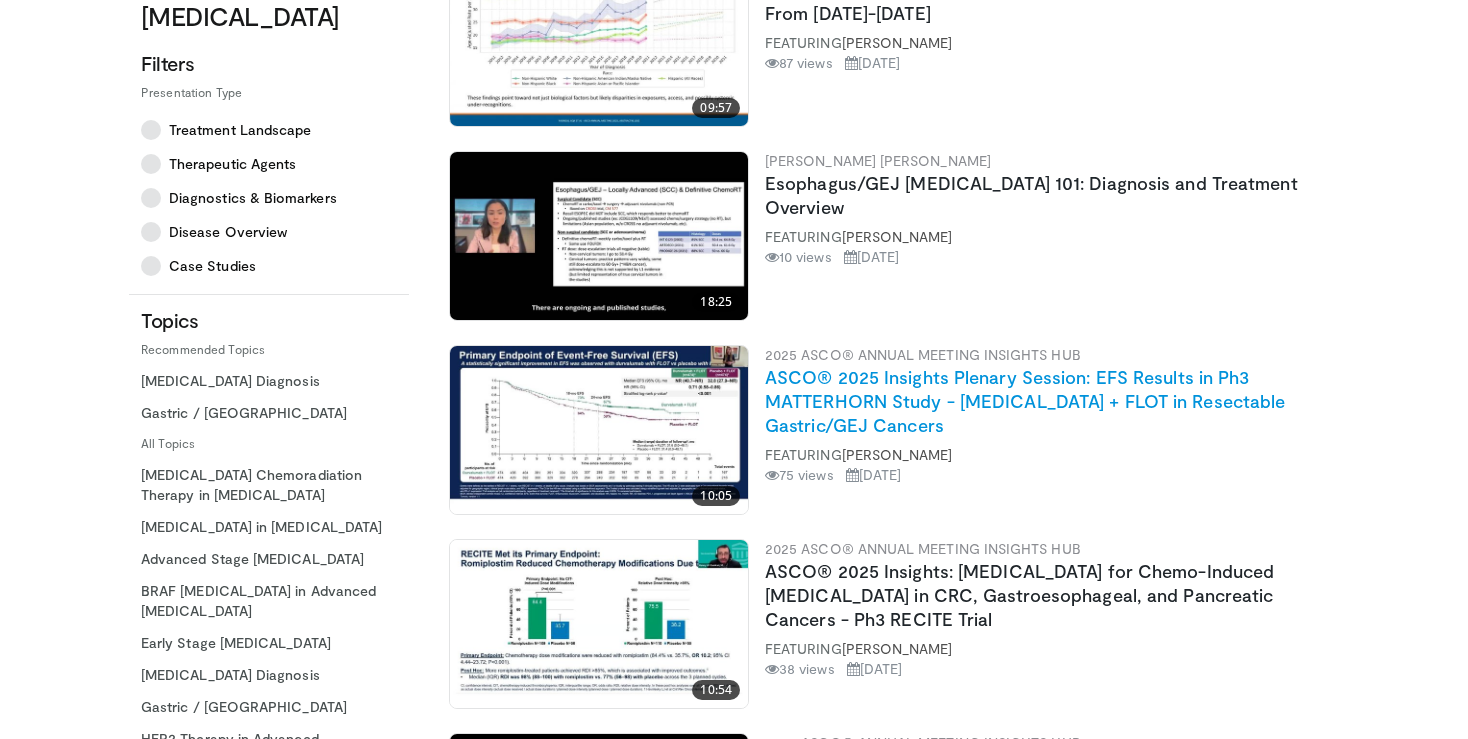 click on "ASCO® 2025 Insights Plenary Session: EFS Results in Ph3 MATTERHORN Study - Durvalumab + FLOT in Resectable Gastric/GEJ Cancers" at bounding box center [1025, 401] 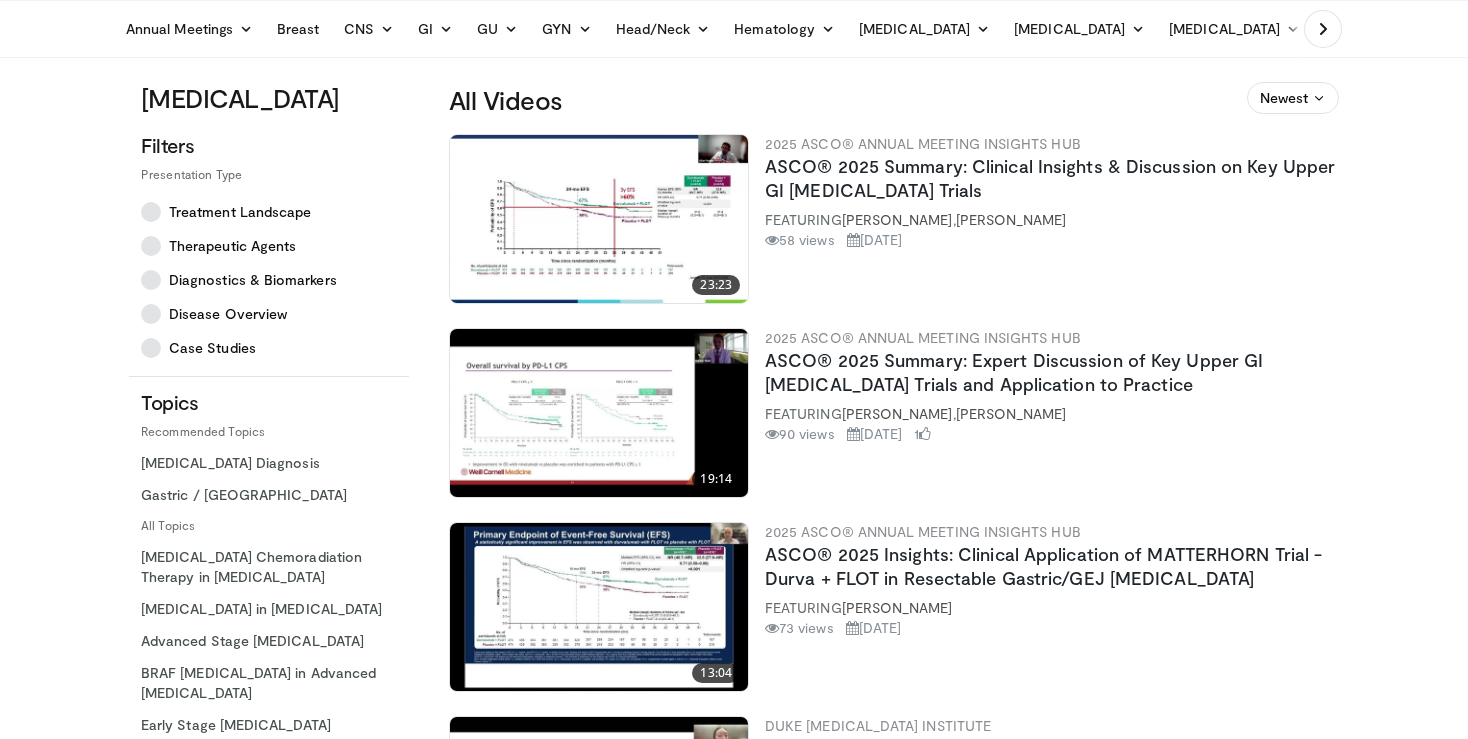 scroll, scrollTop: 0, scrollLeft: 0, axis: both 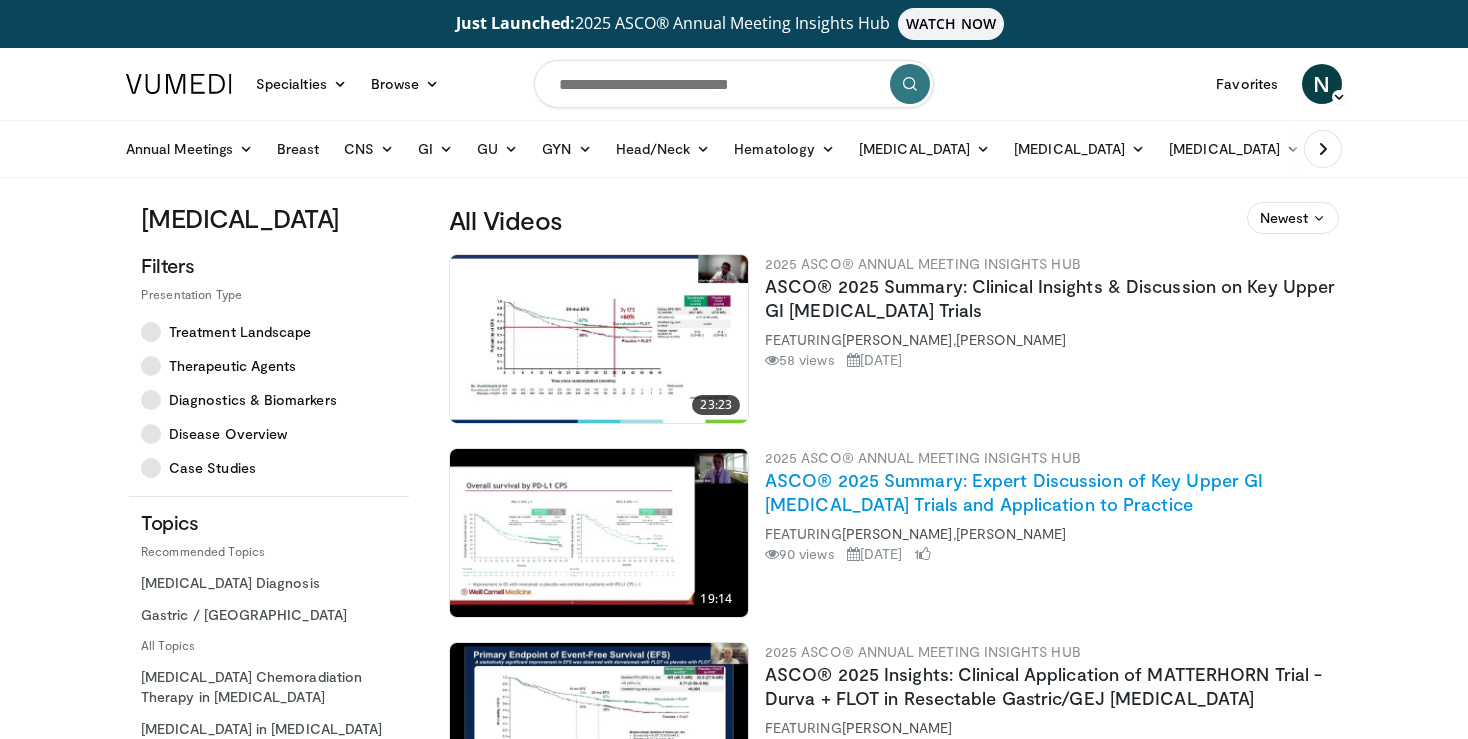 click on "ASCO® 2025 Summary: Expert Discussion of Key Upper GI Cancer Trials and Application to Practice" at bounding box center (1014, 492) 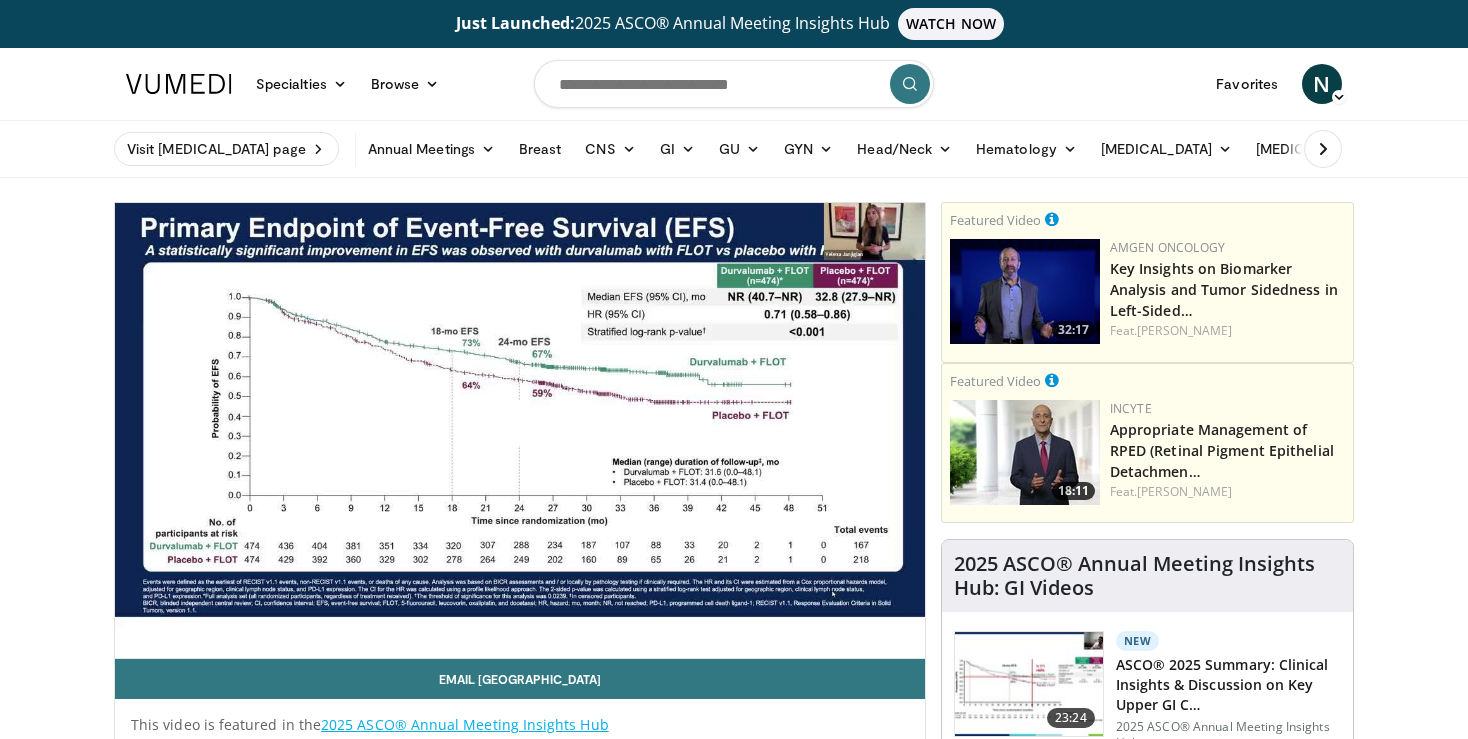 scroll, scrollTop: 0, scrollLeft: 0, axis: both 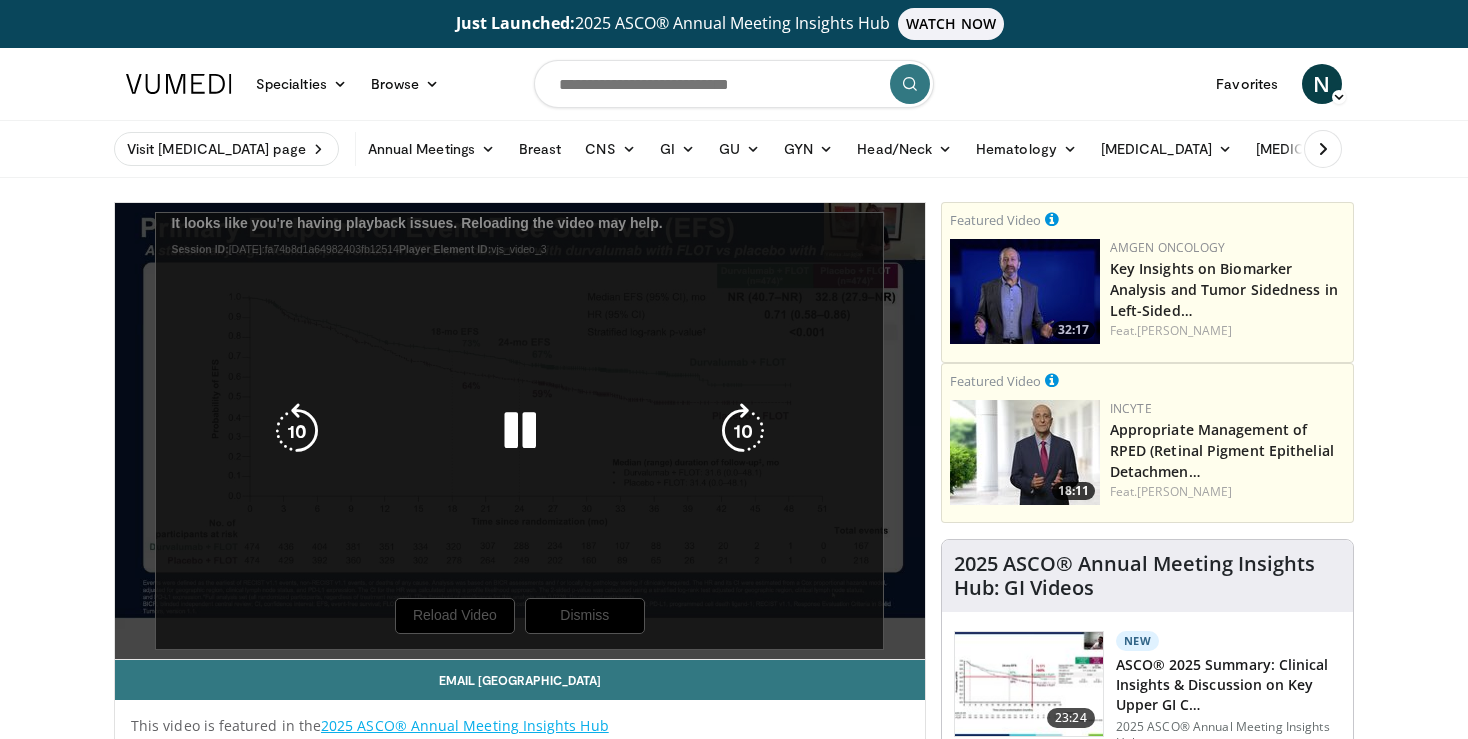 click on "10 seconds
Tap to unmute" at bounding box center (520, 431) 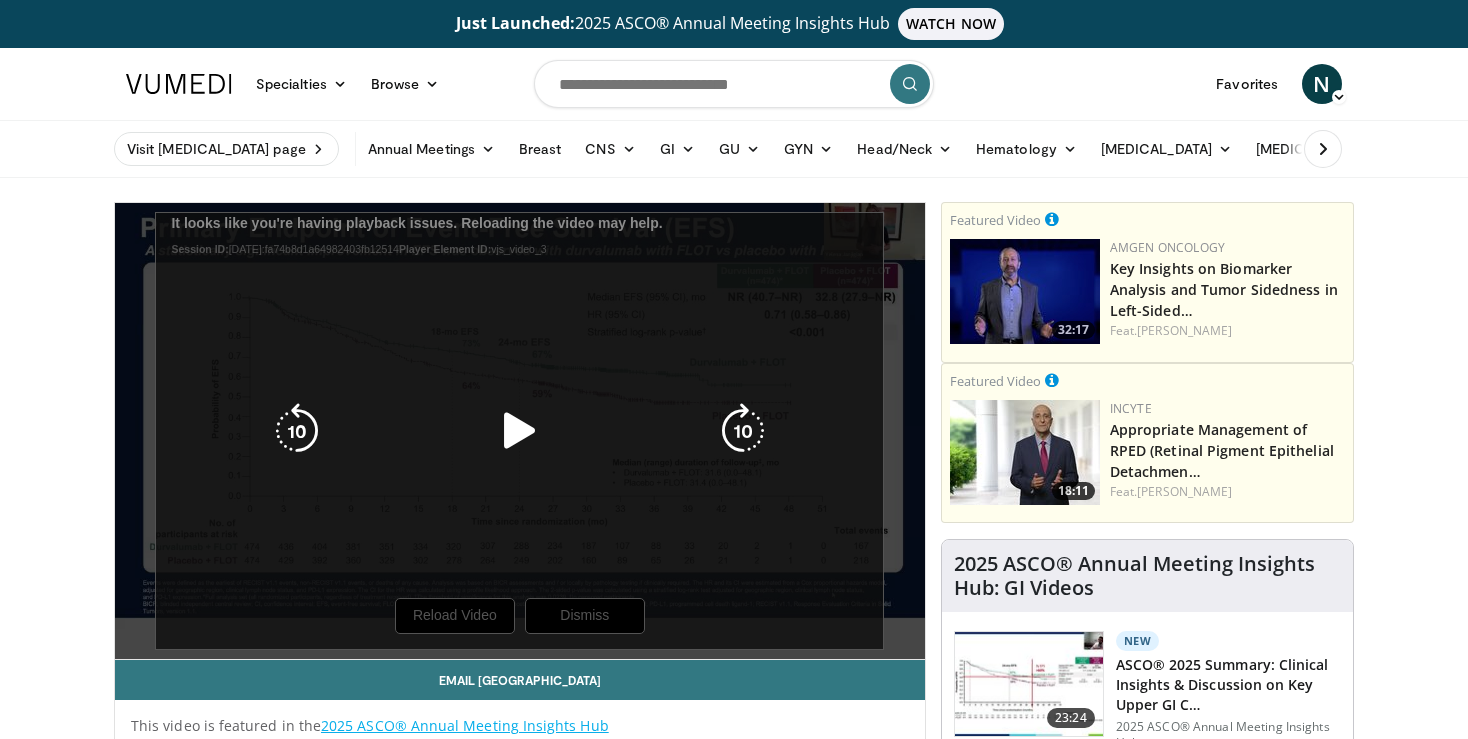 click at bounding box center (520, 431) 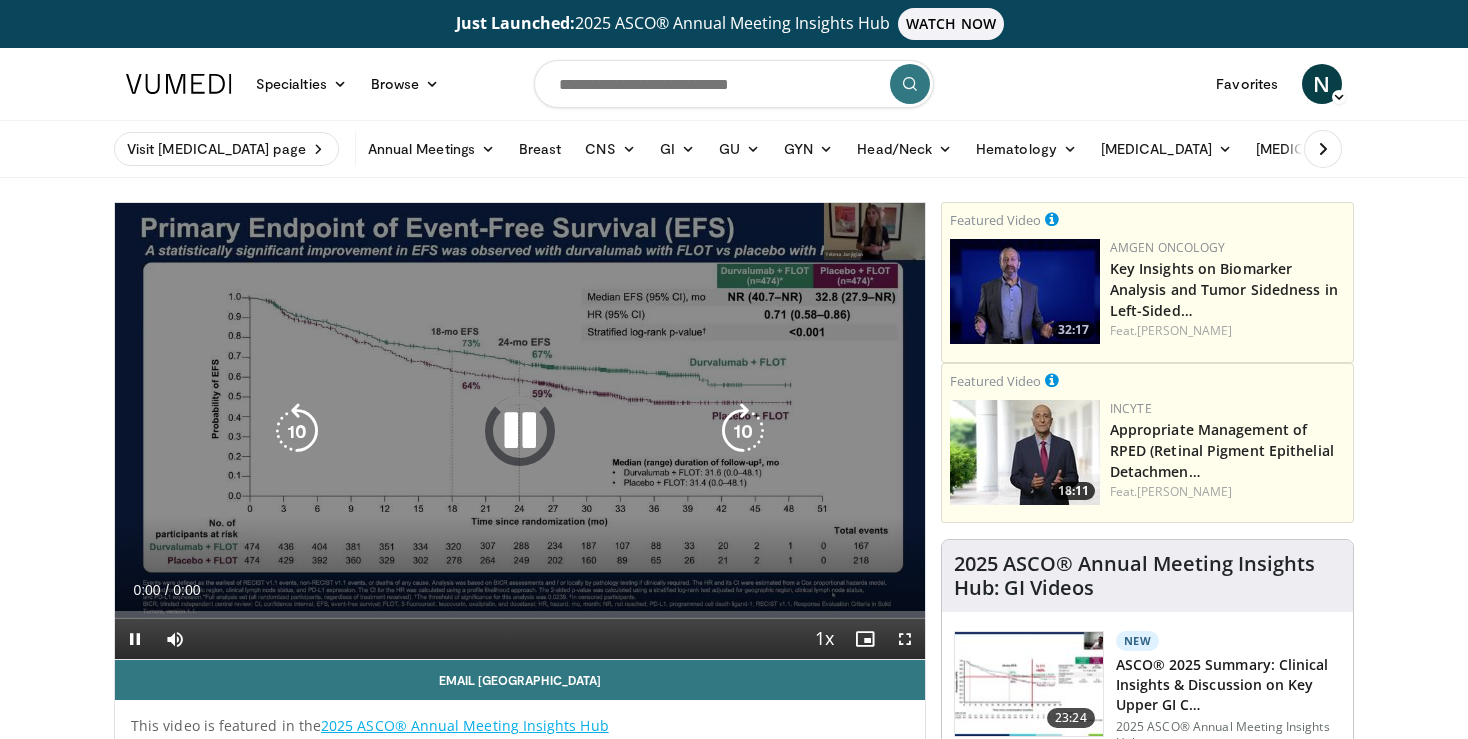 click at bounding box center (520, 431) 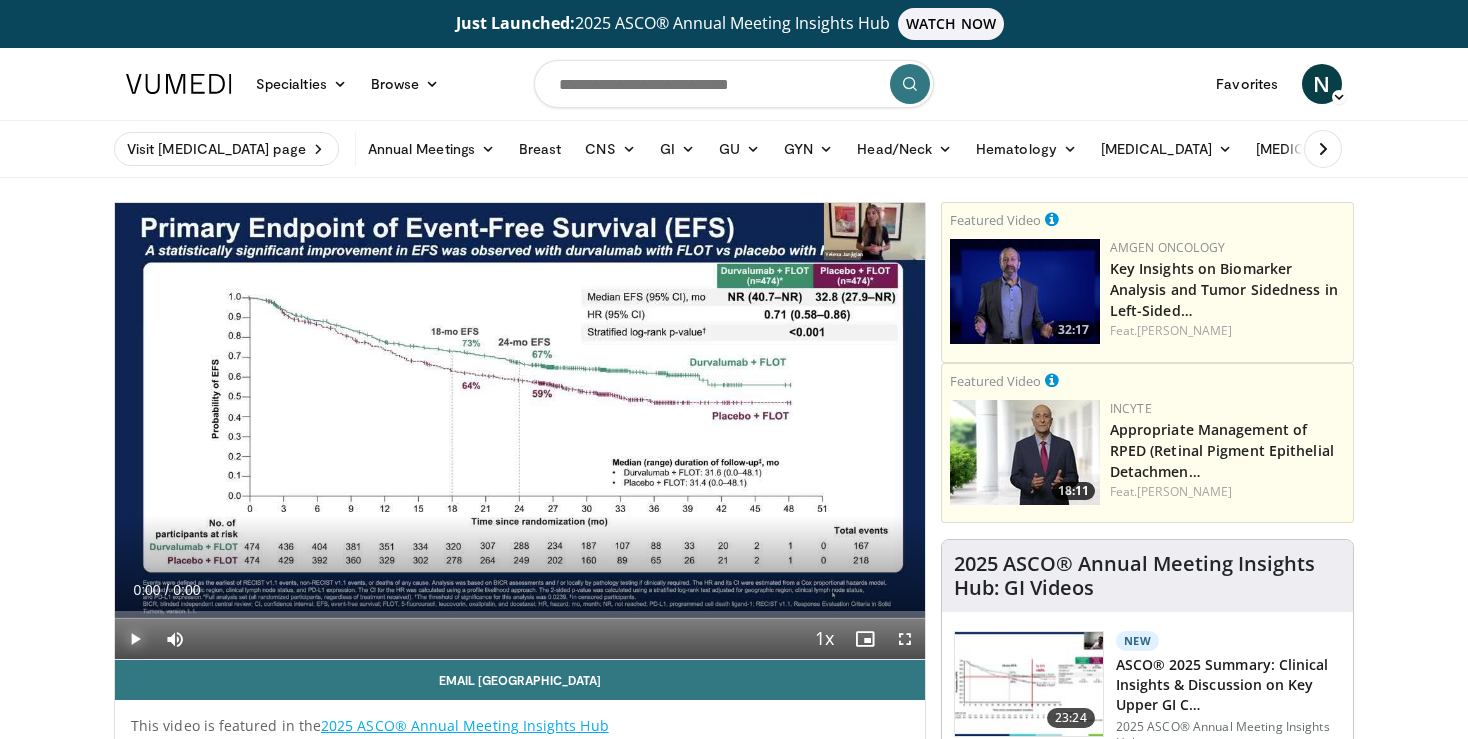click at bounding box center (135, 639) 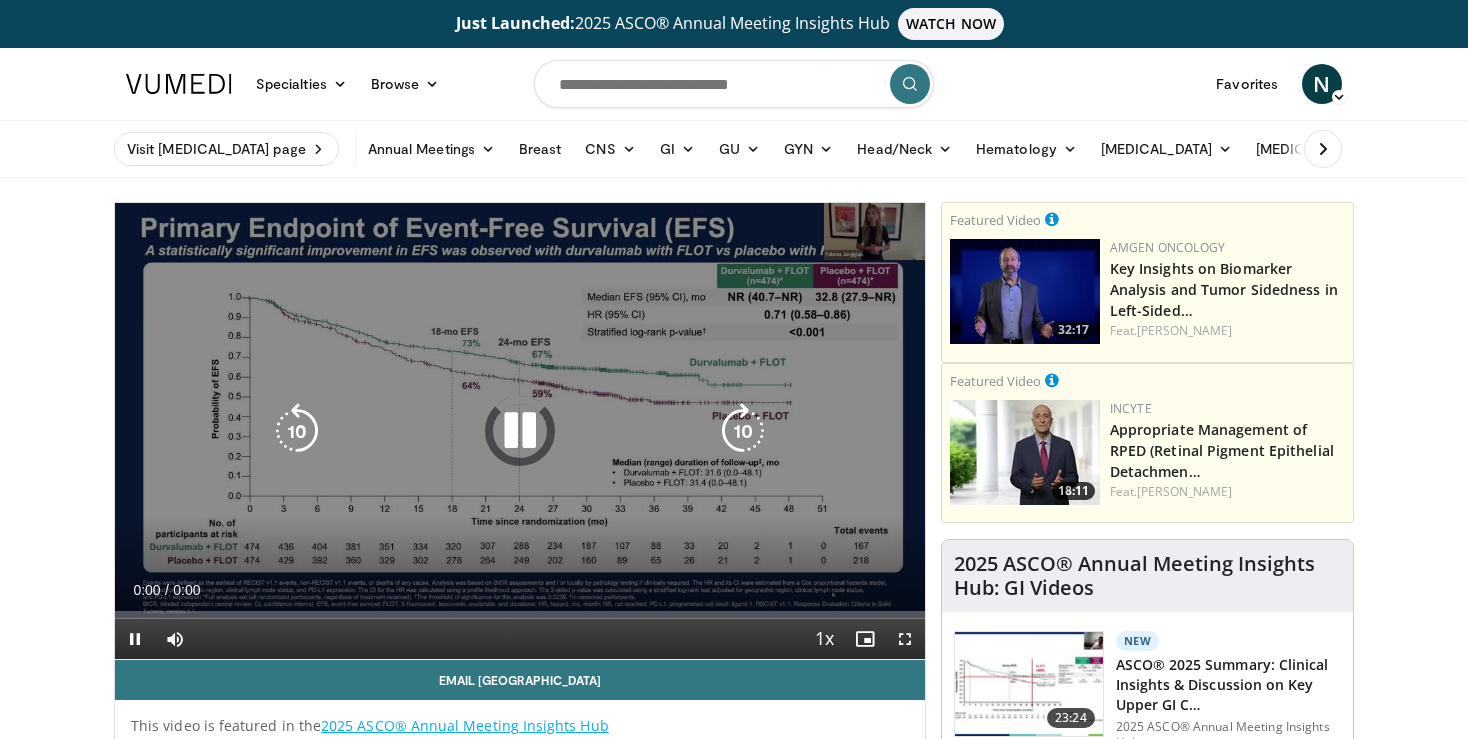 click at bounding box center (520, 431) 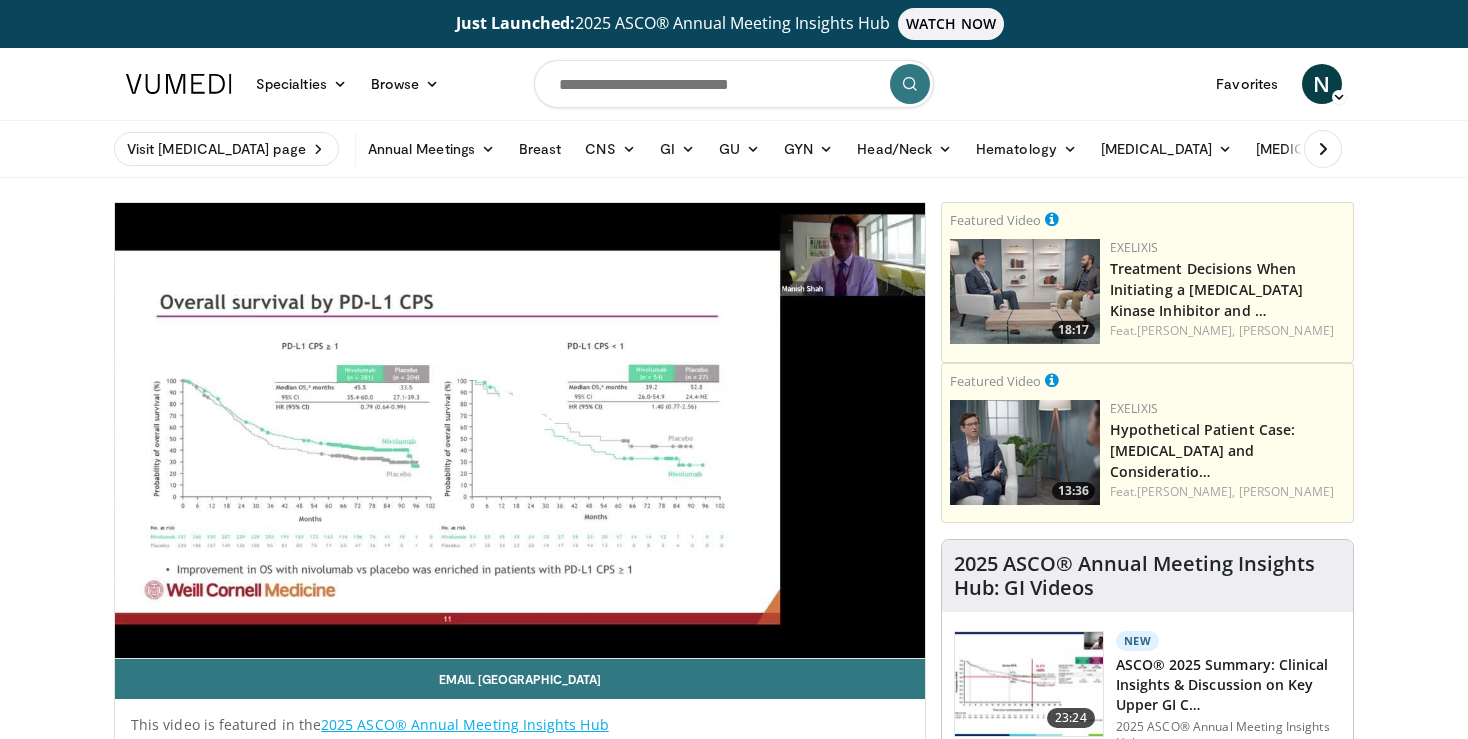 scroll, scrollTop: 0, scrollLeft: 0, axis: both 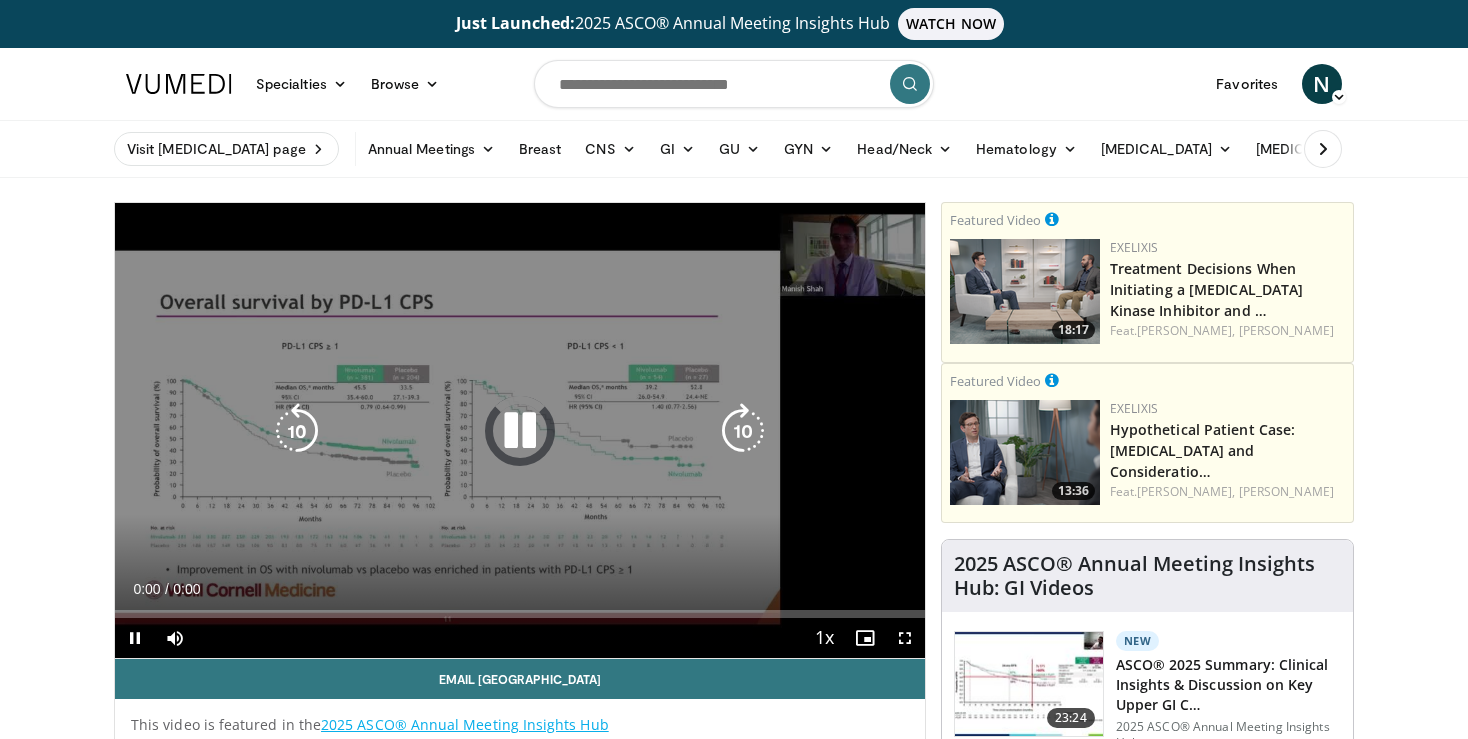 click at bounding box center [520, 431] 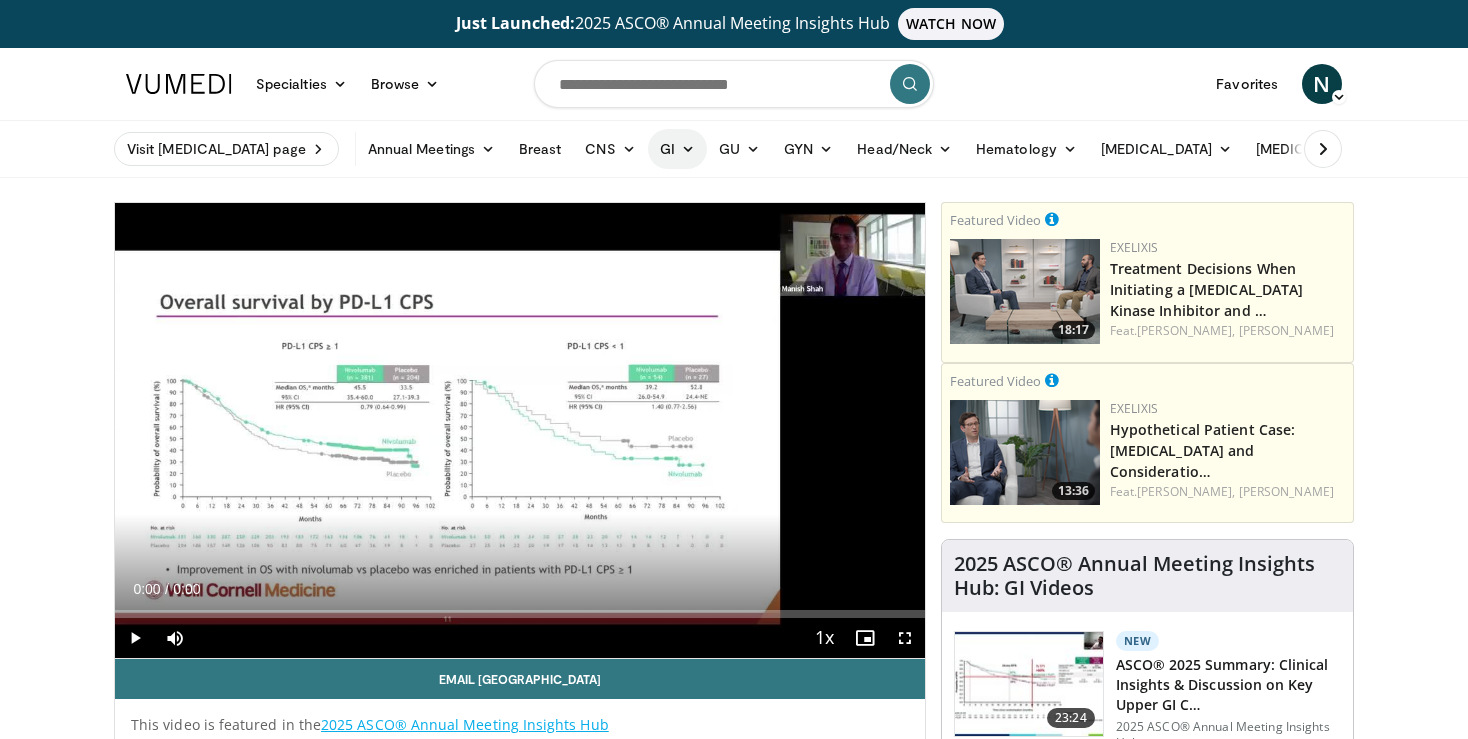 click on "GI" at bounding box center (677, 149) 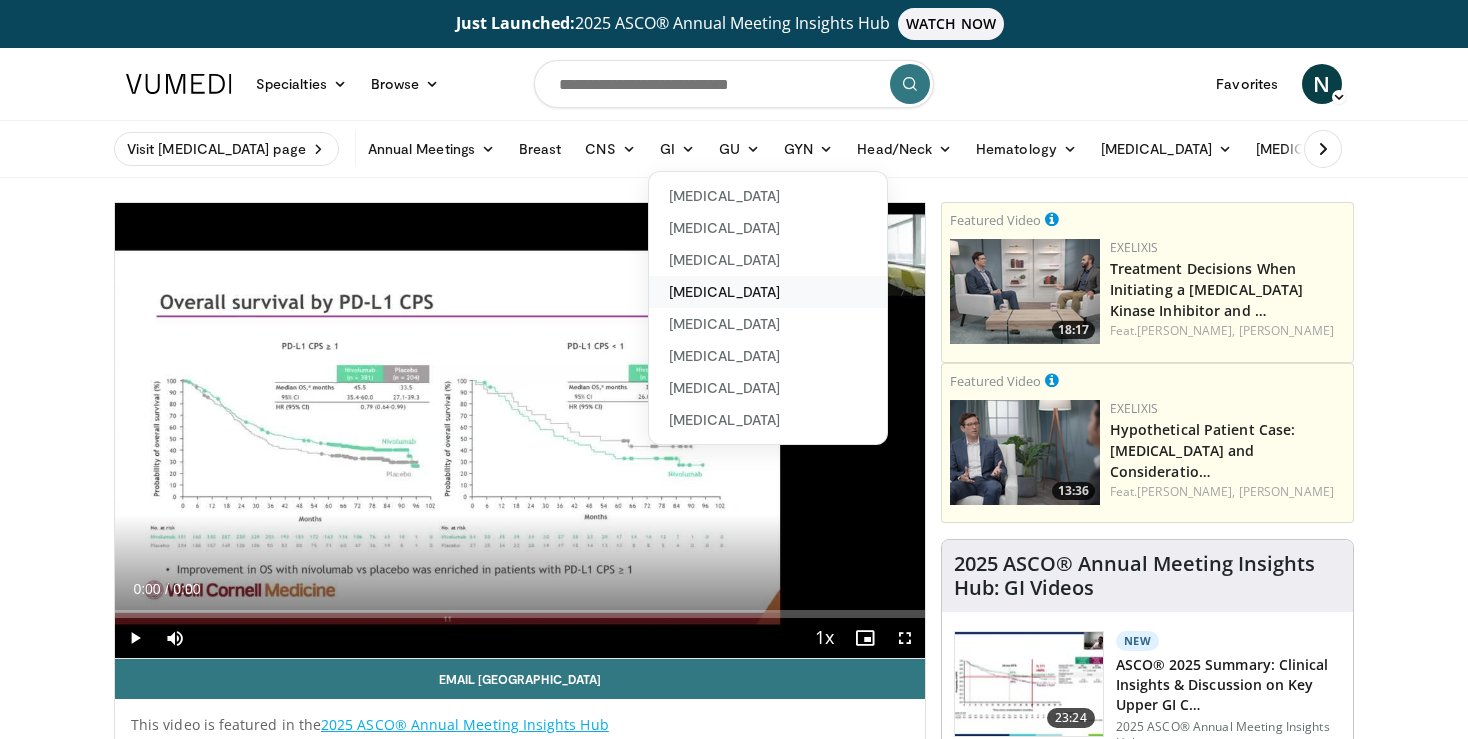 click on "[MEDICAL_DATA]" at bounding box center (768, 292) 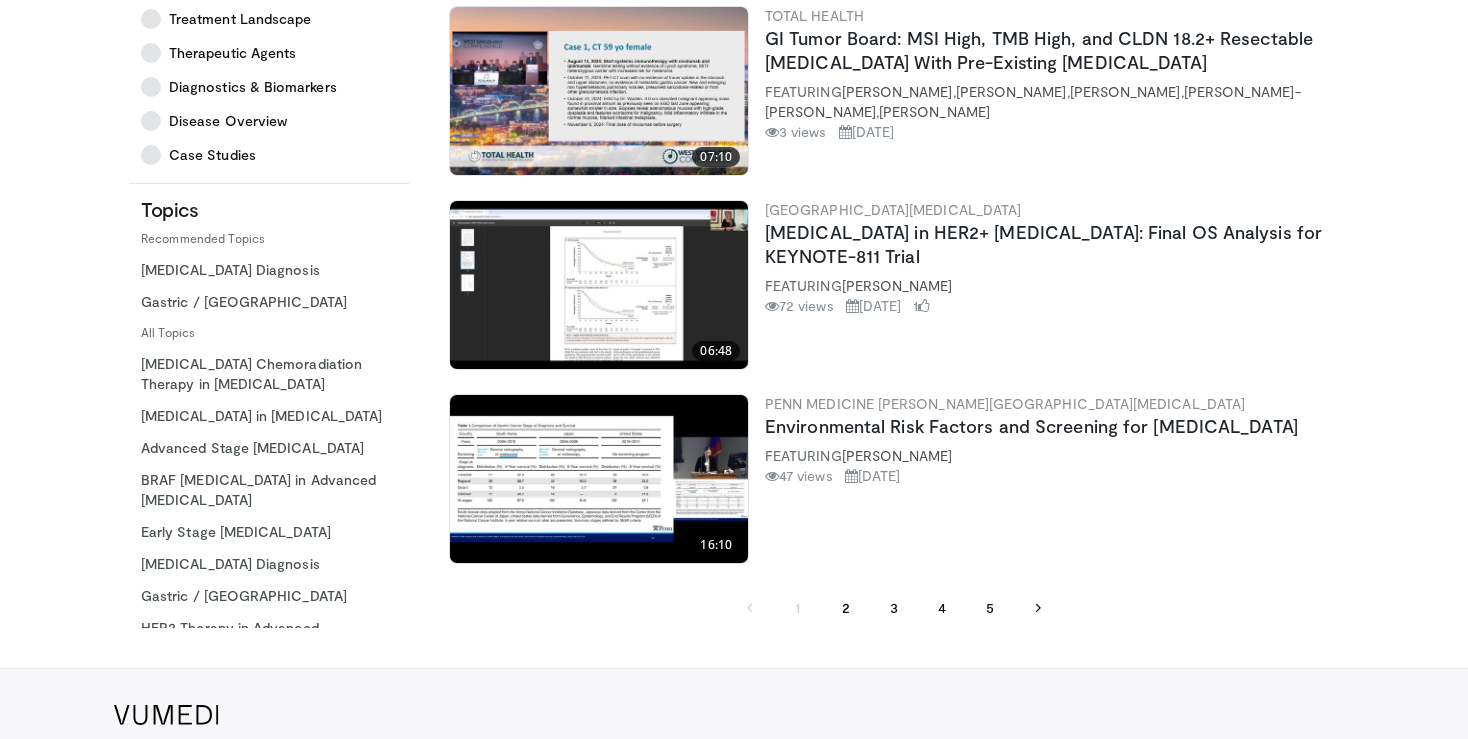 scroll, scrollTop: 4602, scrollLeft: 0, axis: vertical 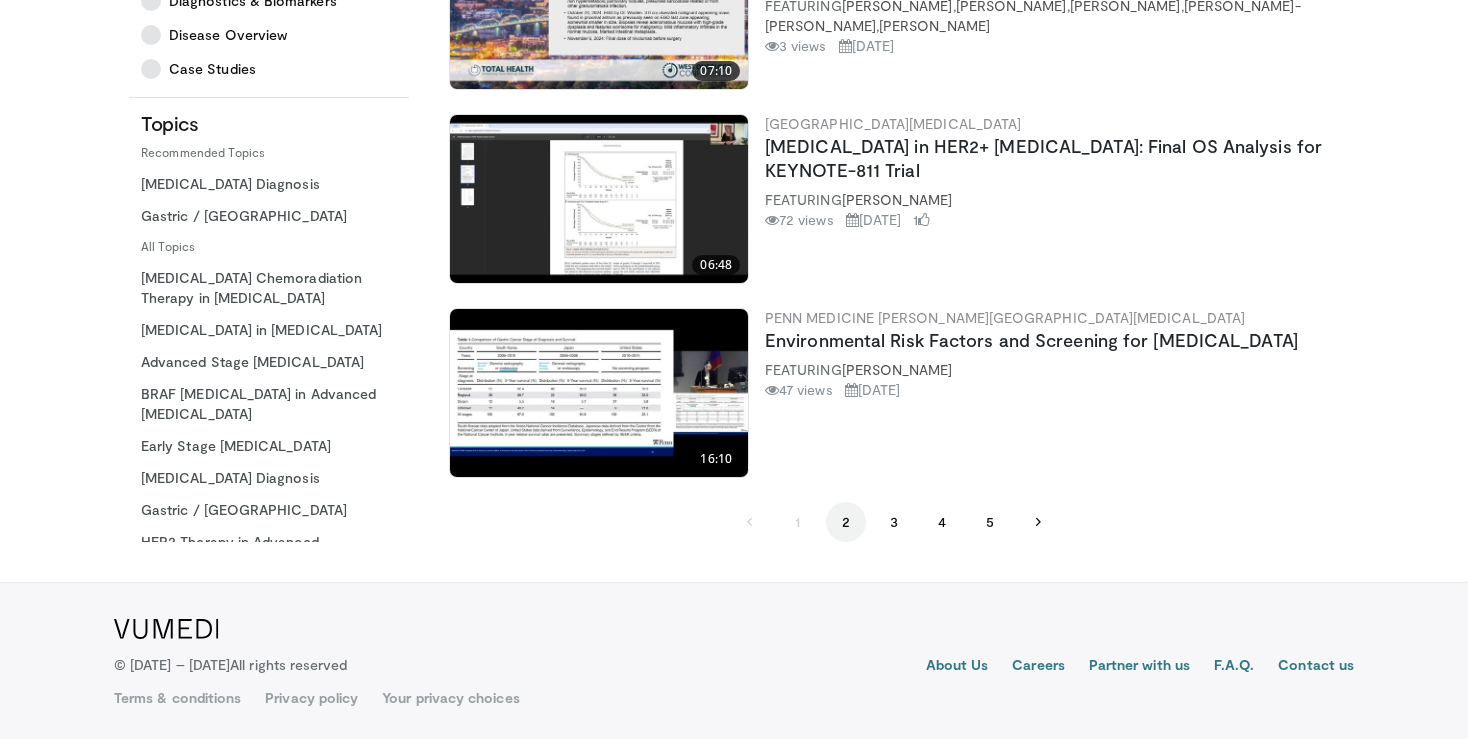 click on "2" at bounding box center [846, 522] 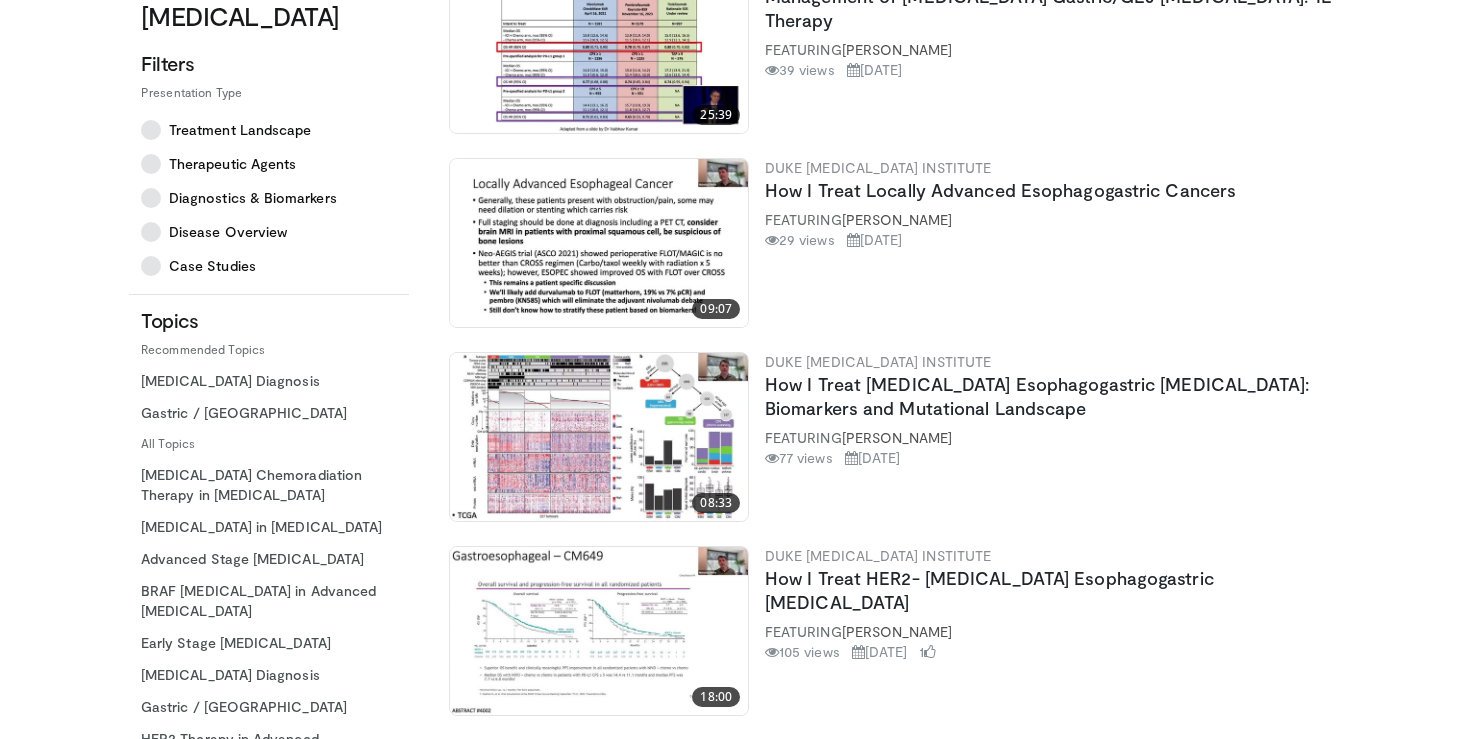 scroll, scrollTop: 3356, scrollLeft: 0, axis: vertical 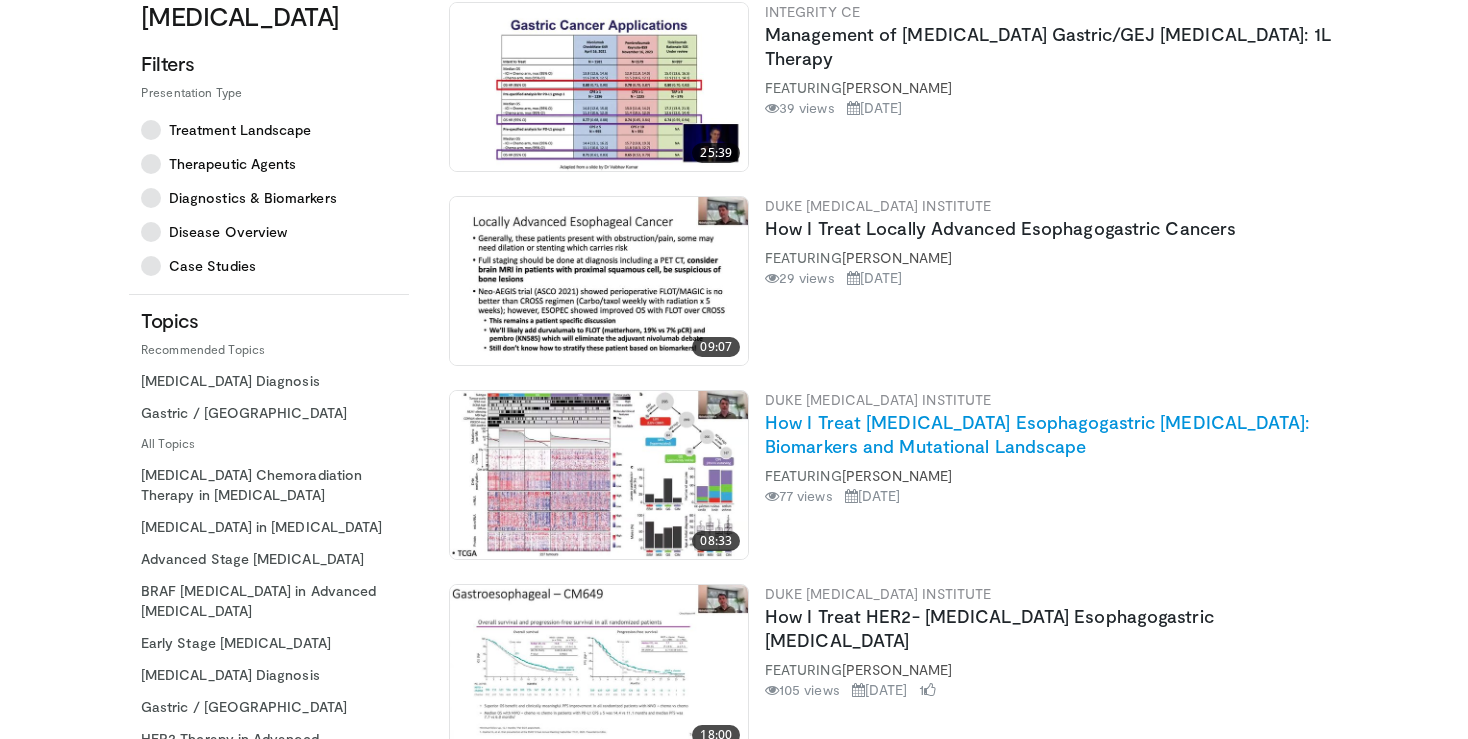click on "How I Treat [MEDICAL_DATA] Esophagogastric [MEDICAL_DATA]: Biomarkers and Mutational Landscape" at bounding box center [1037, 434] 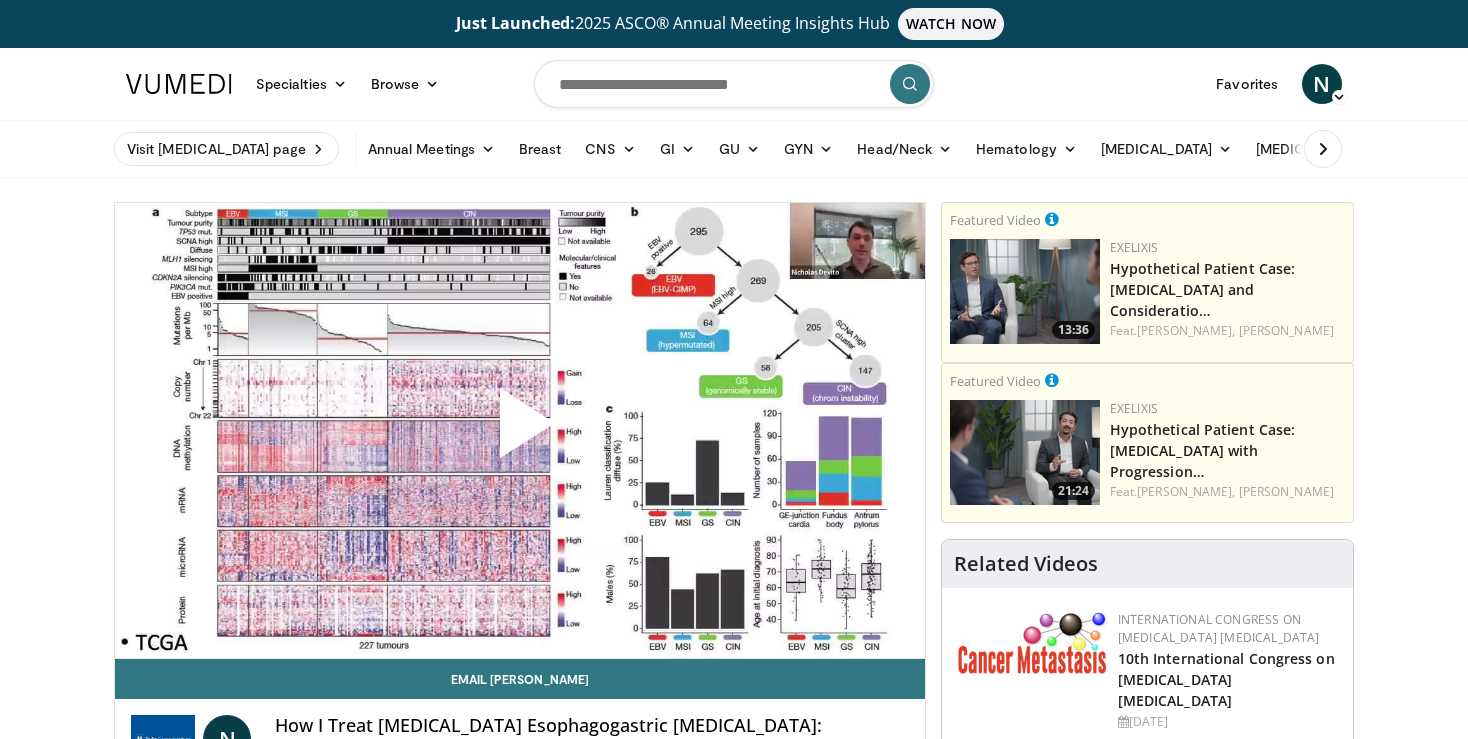 scroll, scrollTop: 0, scrollLeft: 0, axis: both 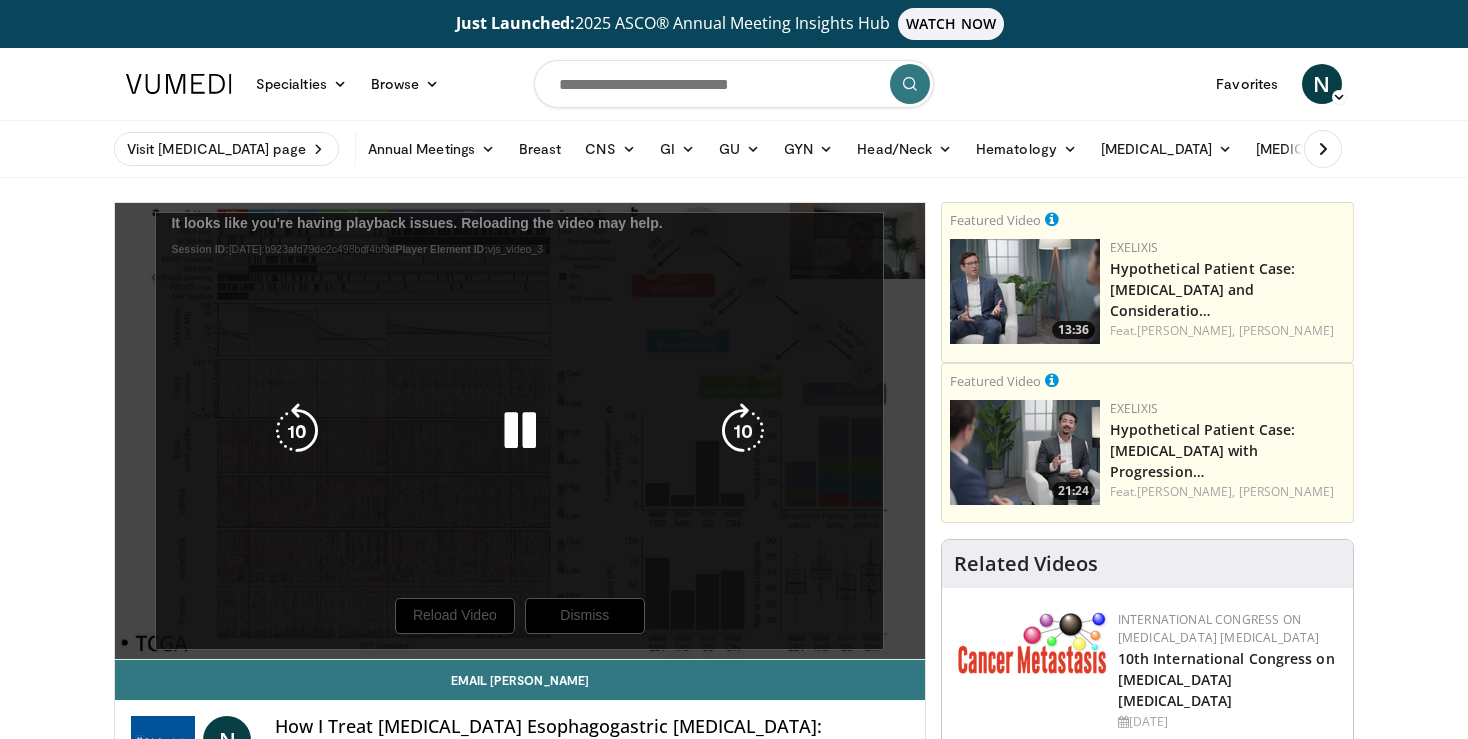 click on "10 seconds
Tap to unmute" at bounding box center [520, 431] 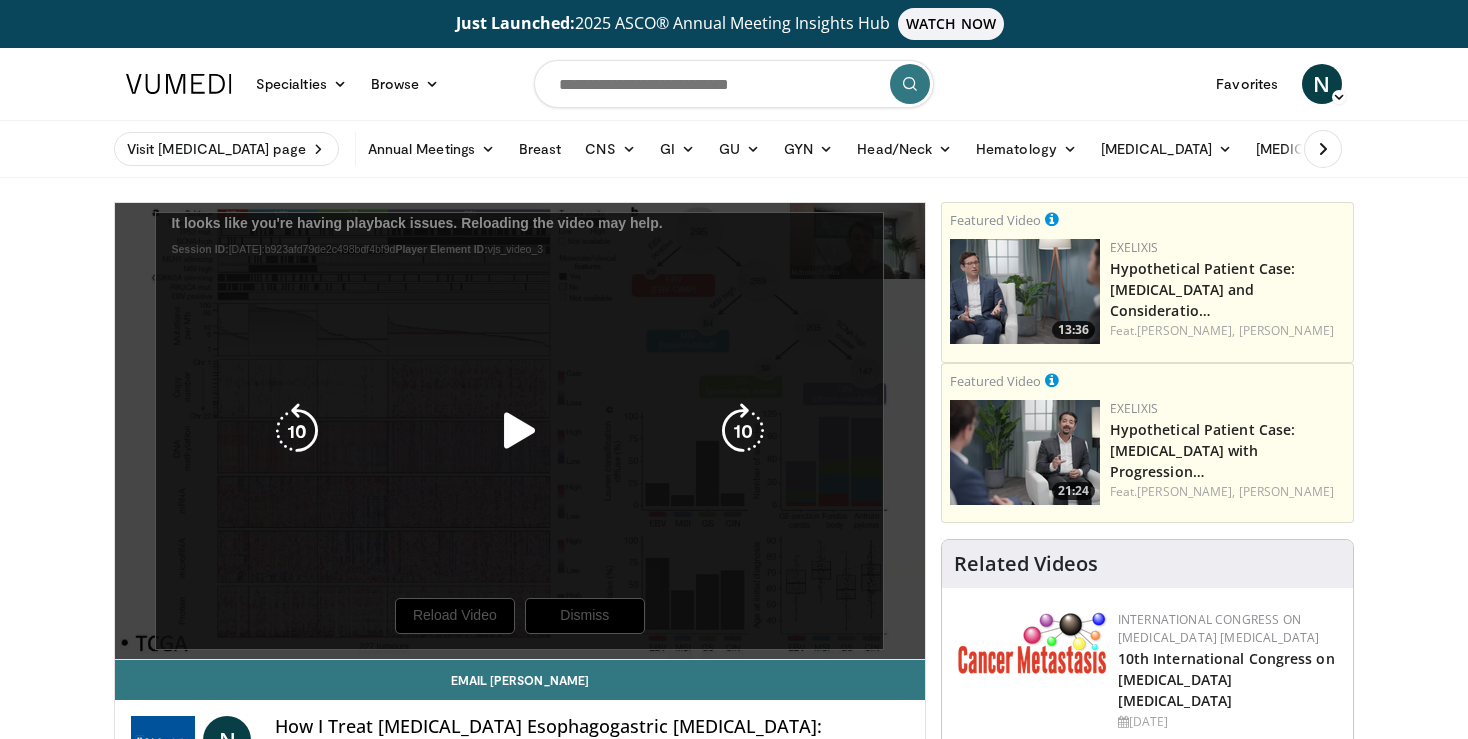 click on "10 seconds
Tap to unmute" at bounding box center (520, 431) 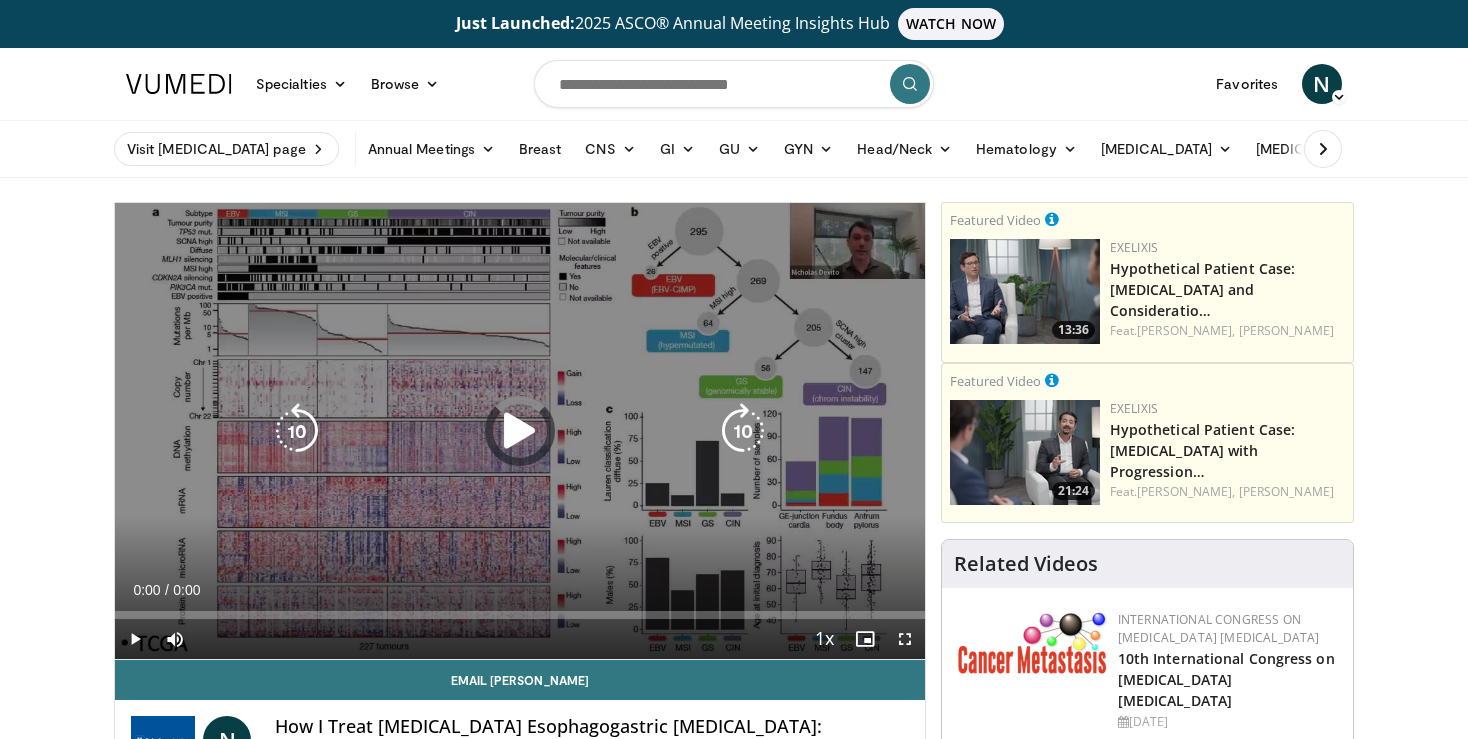 click on "Loaded :  0% 0:00 0:00" at bounding box center (520, 615) 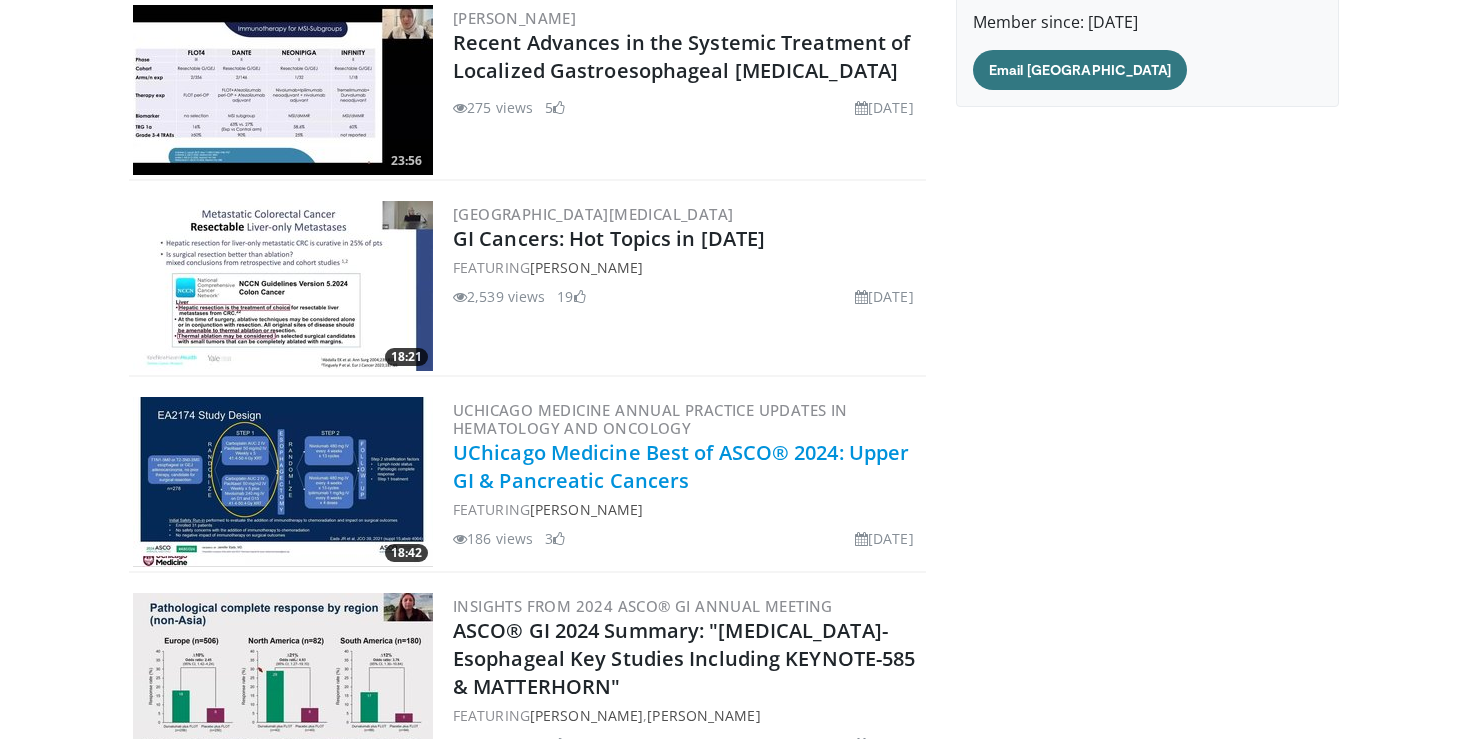 scroll, scrollTop: 0, scrollLeft: 0, axis: both 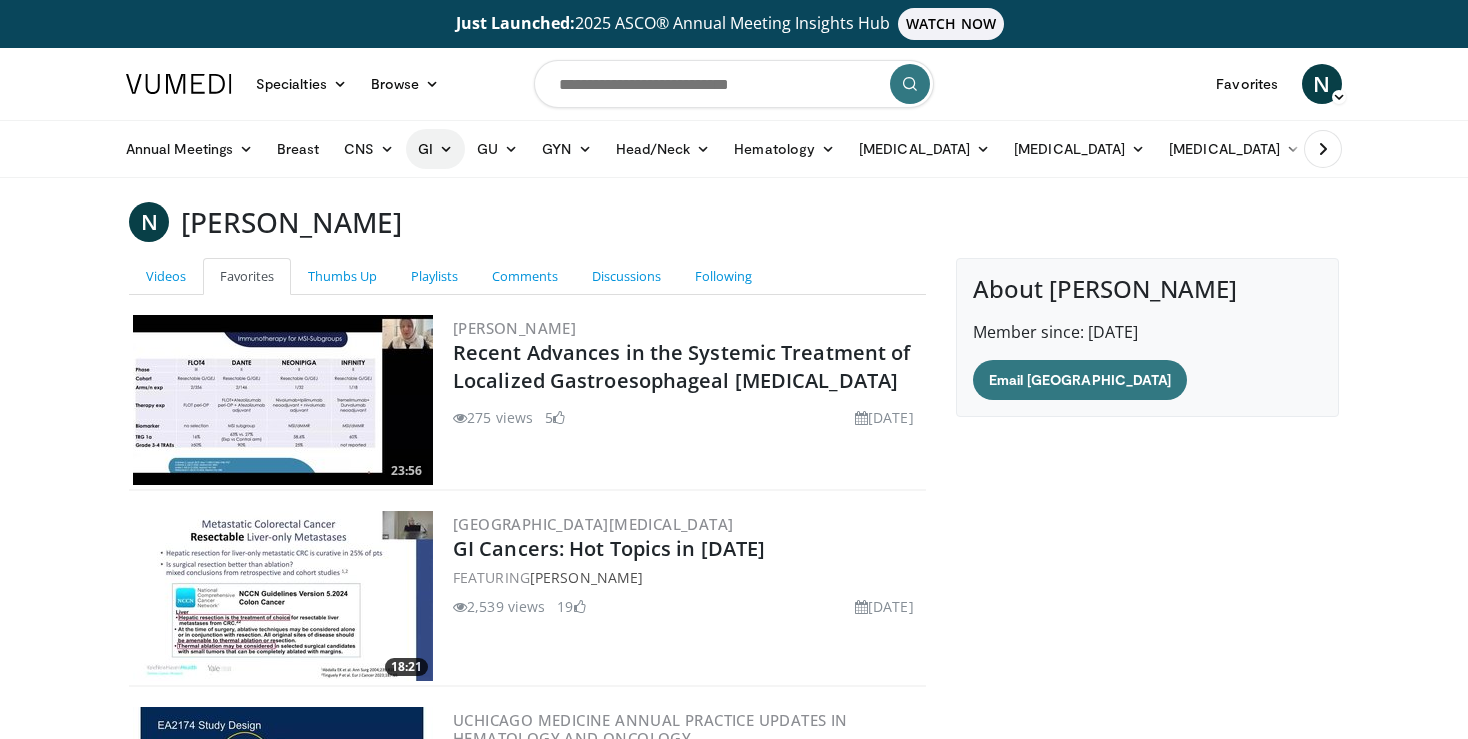 click on "GI" at bounding box center (435, 149) 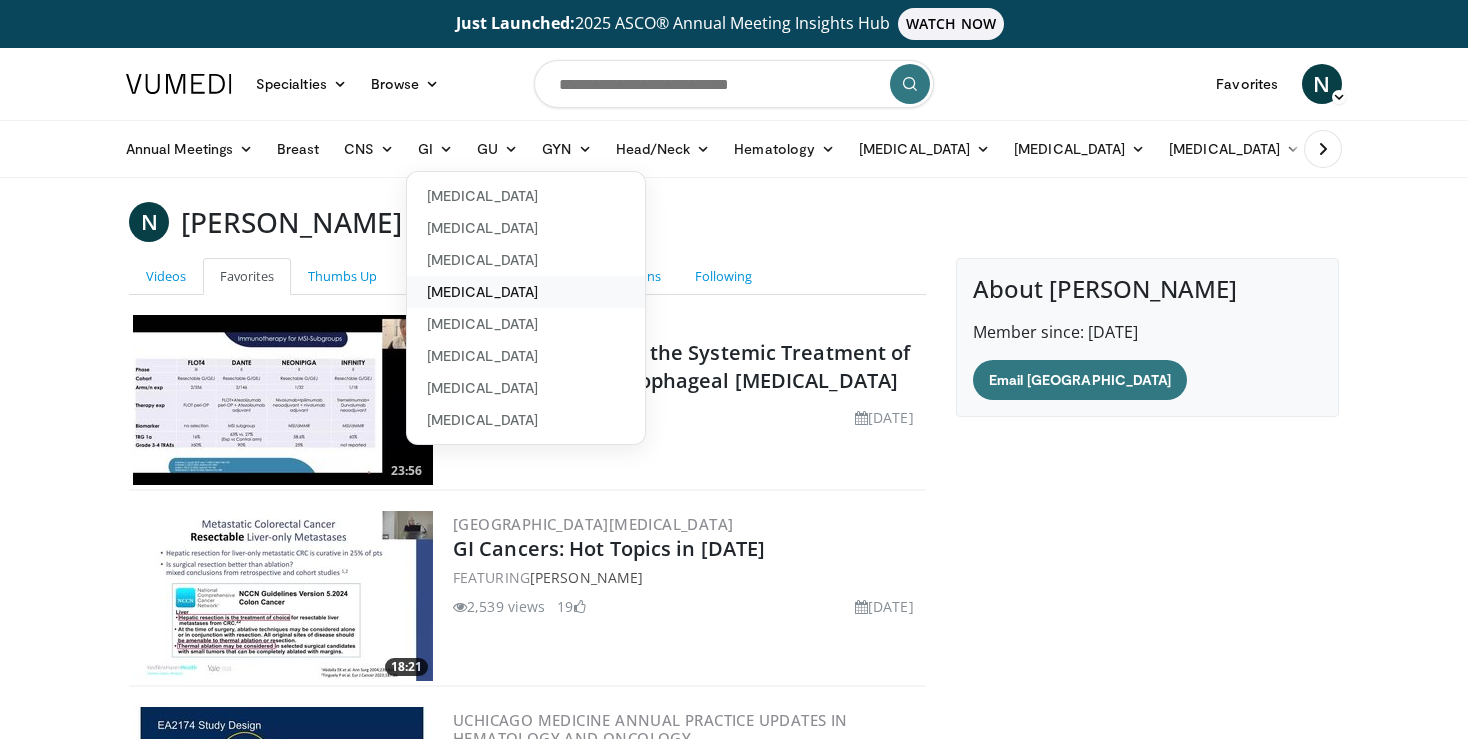 click on "[MEDICAL_DATA]" at bounding box center [526, 292] 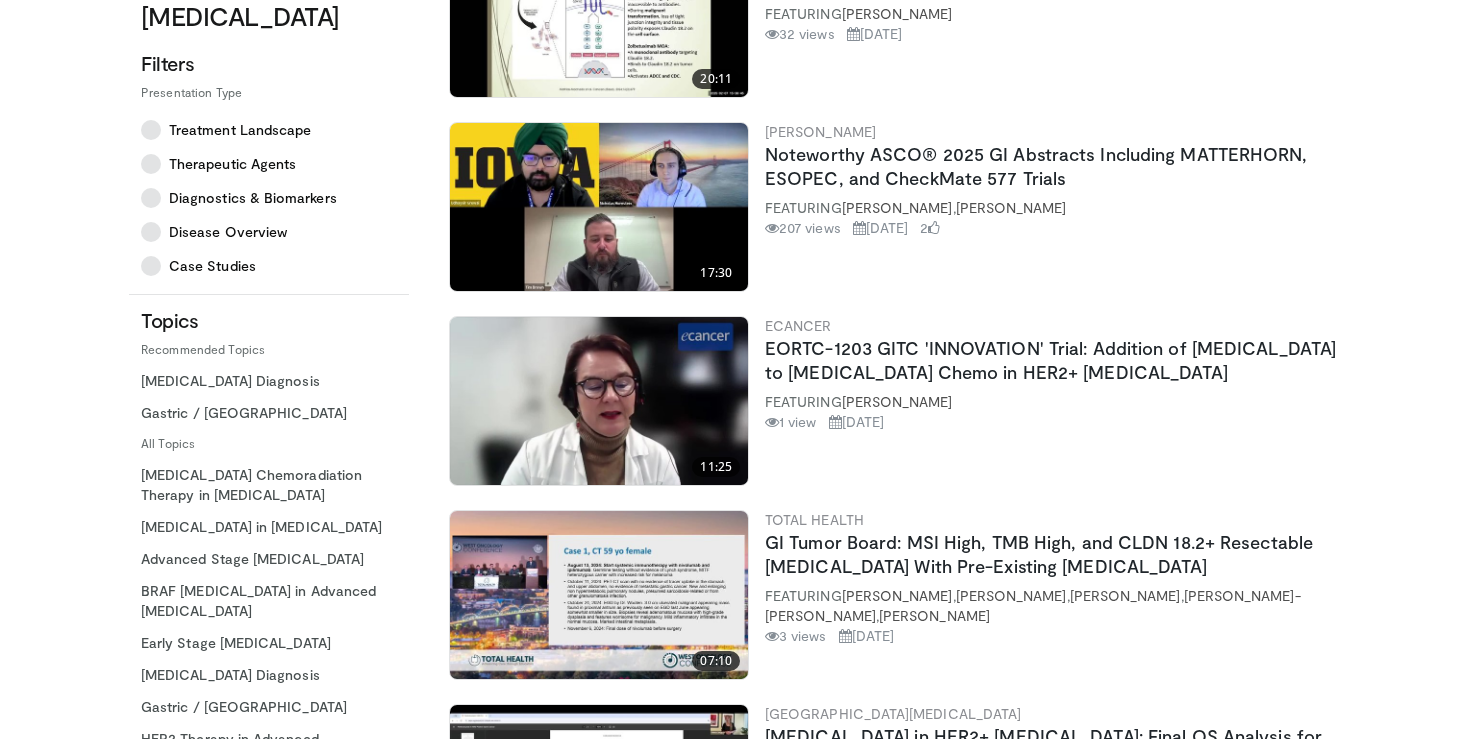 scroll, scrollTop: 4602, scrollLeft: 0, axis: vertical 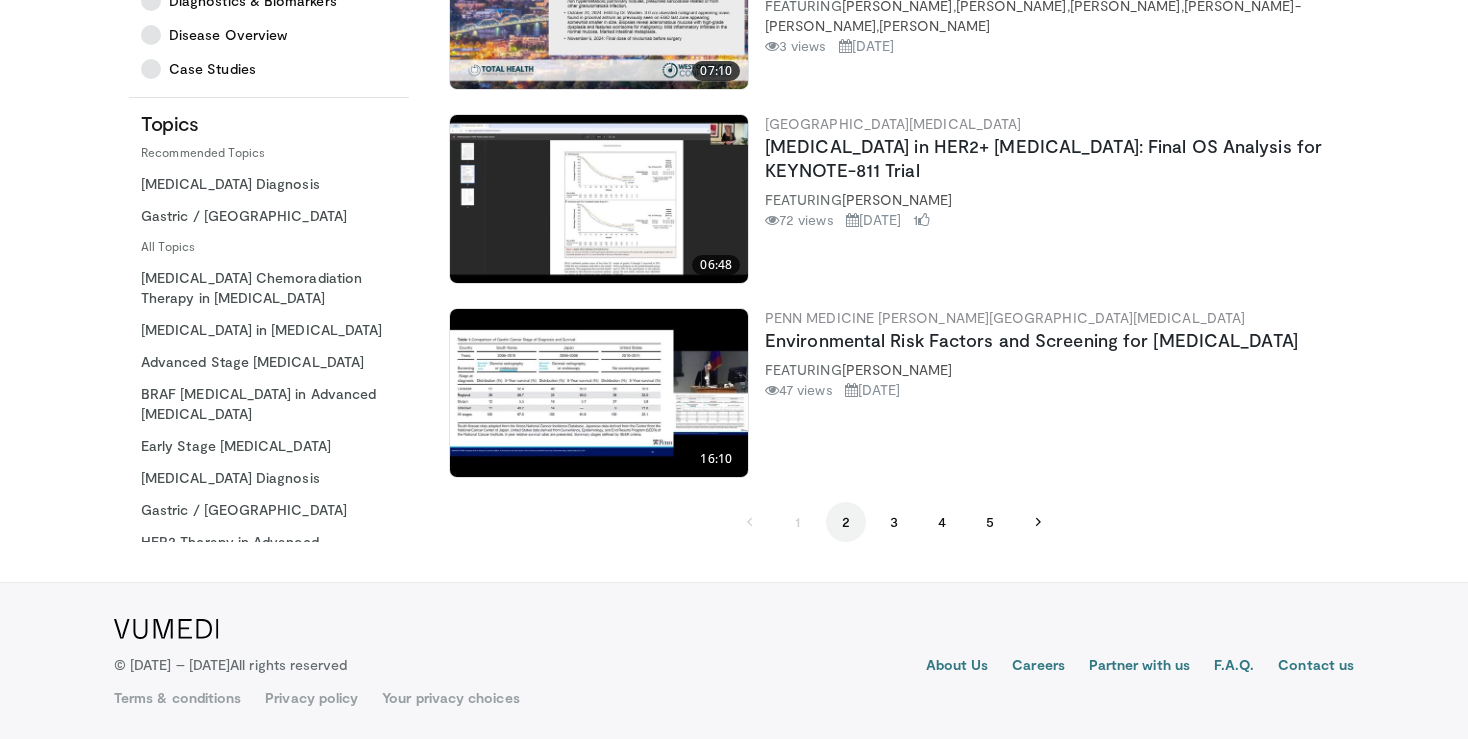 click on "2" at bounding box center [846, 522] 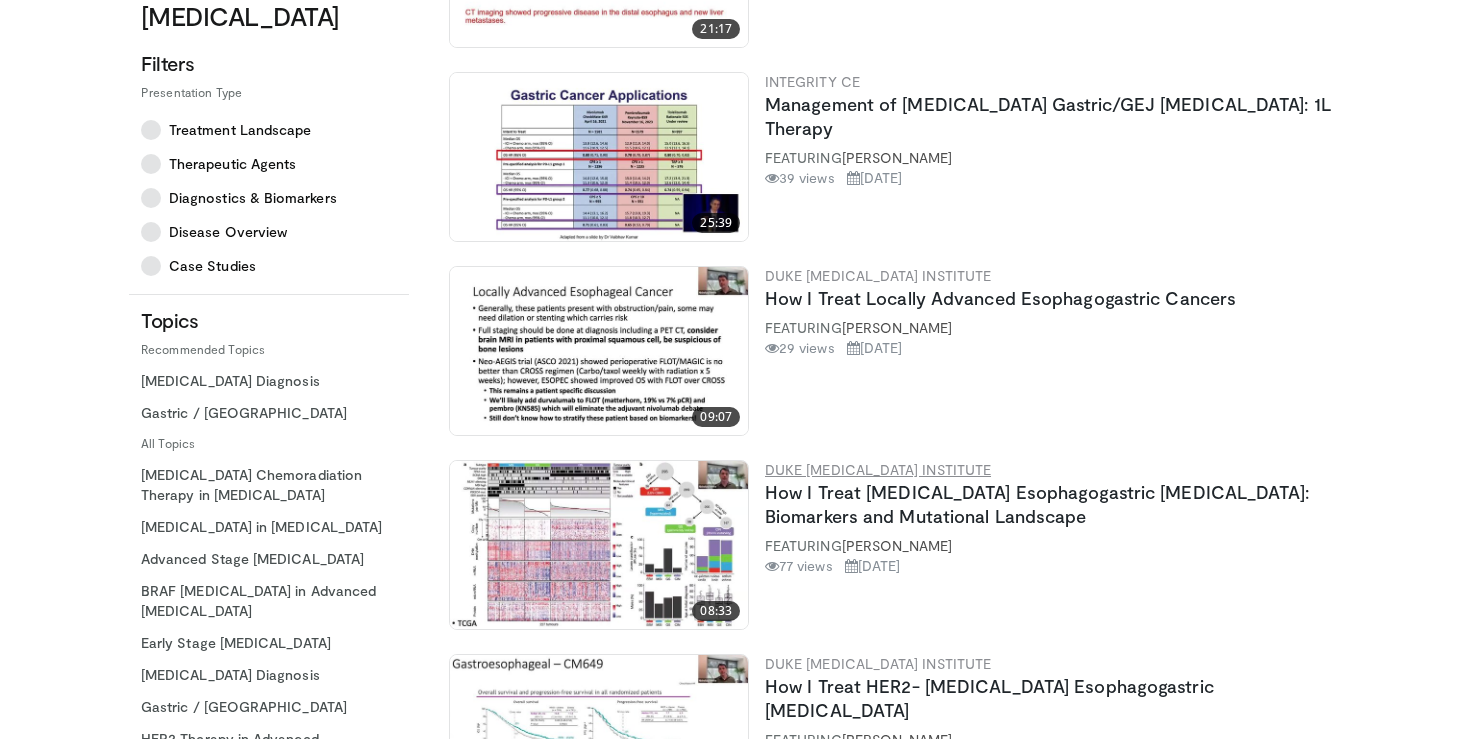 scroll, scrollTop: 3251, scrollLeft: 0, axis: vertical 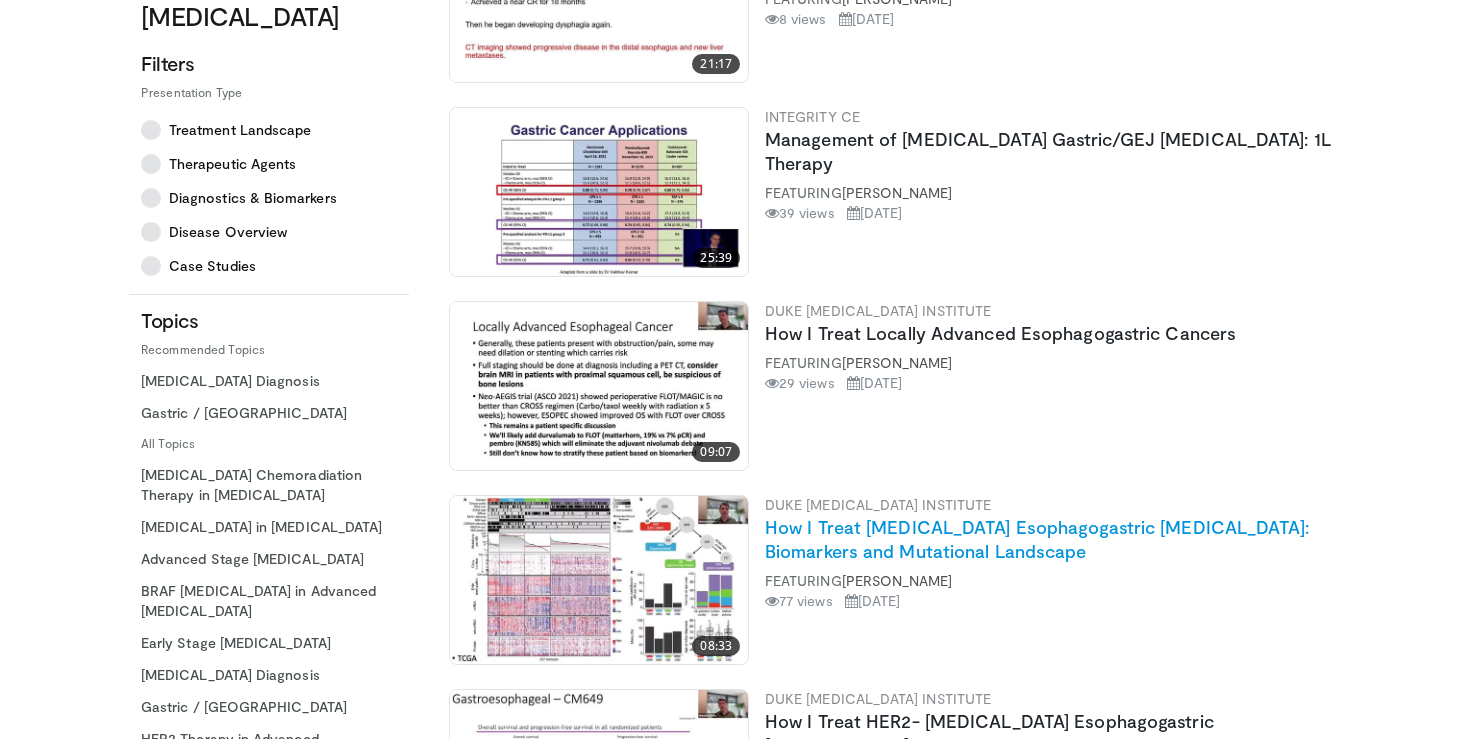 click on "How I Treat [MEDICAL_DATA] Esophagogastric [MEDICAL_DATA]: Biomarkers and Mutational Landscape" at bounding box center (1037, 539) 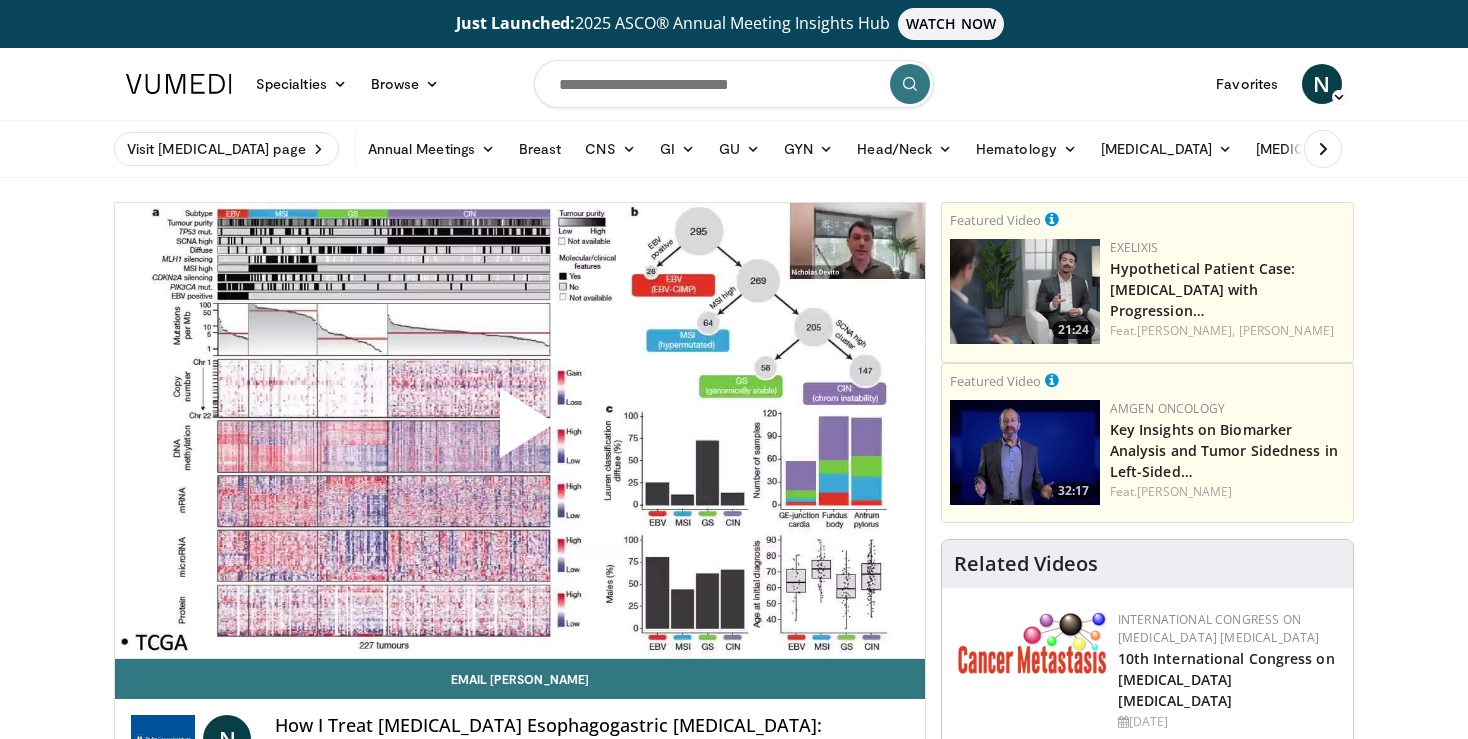 scroll, scrollTop: 0, scrollLeft: 0, axis: both 